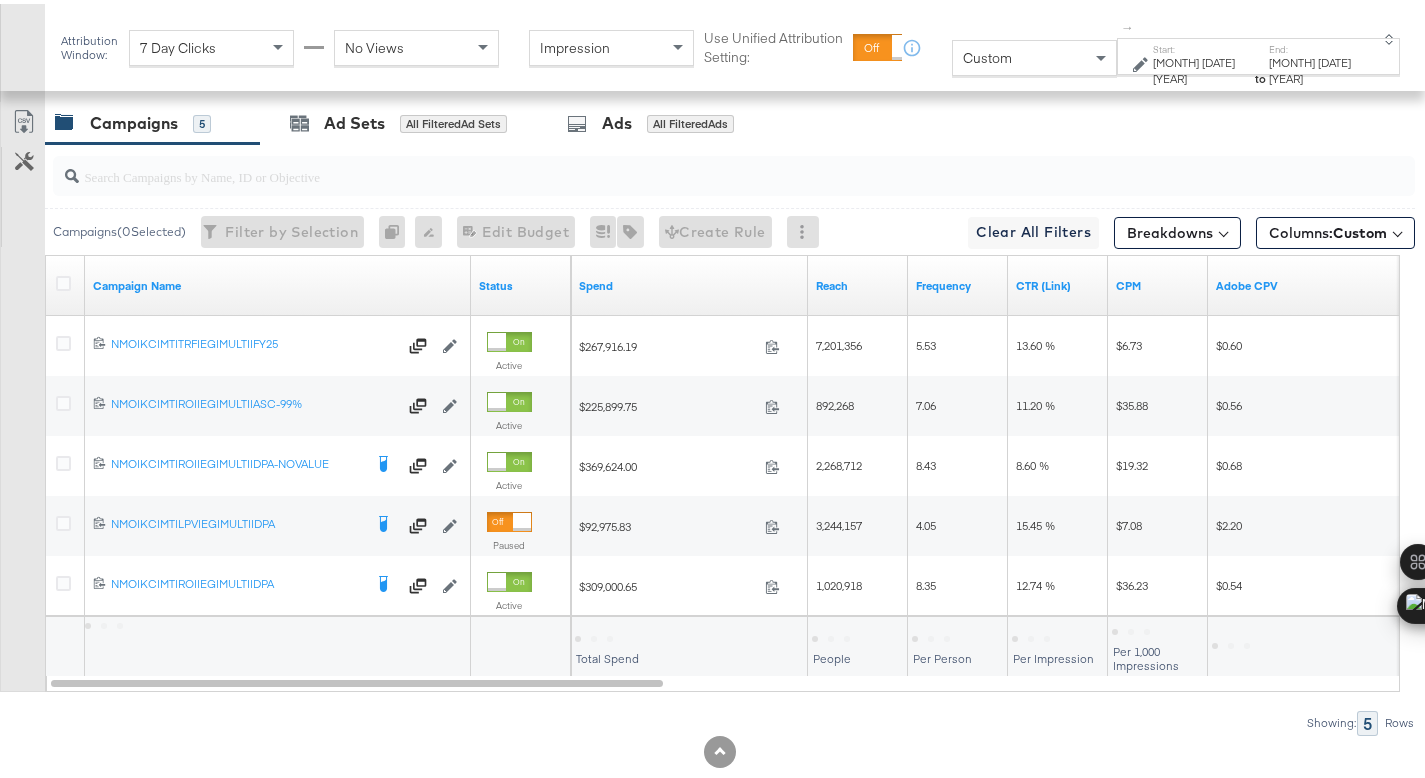 scroll, scrollTop: 1181, scrollLeft: 0, axis: vertical 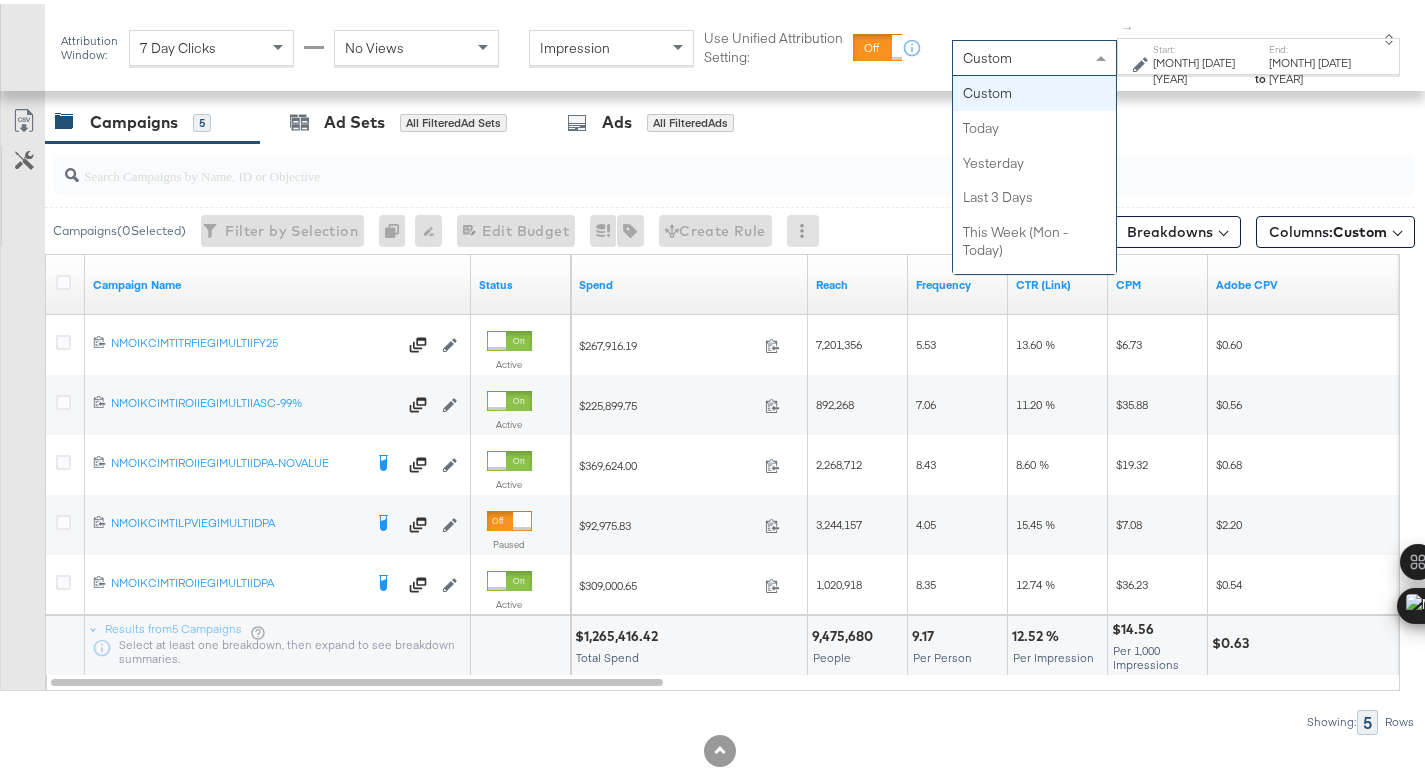 click on "Custom" at bounding box center (1034, 54) 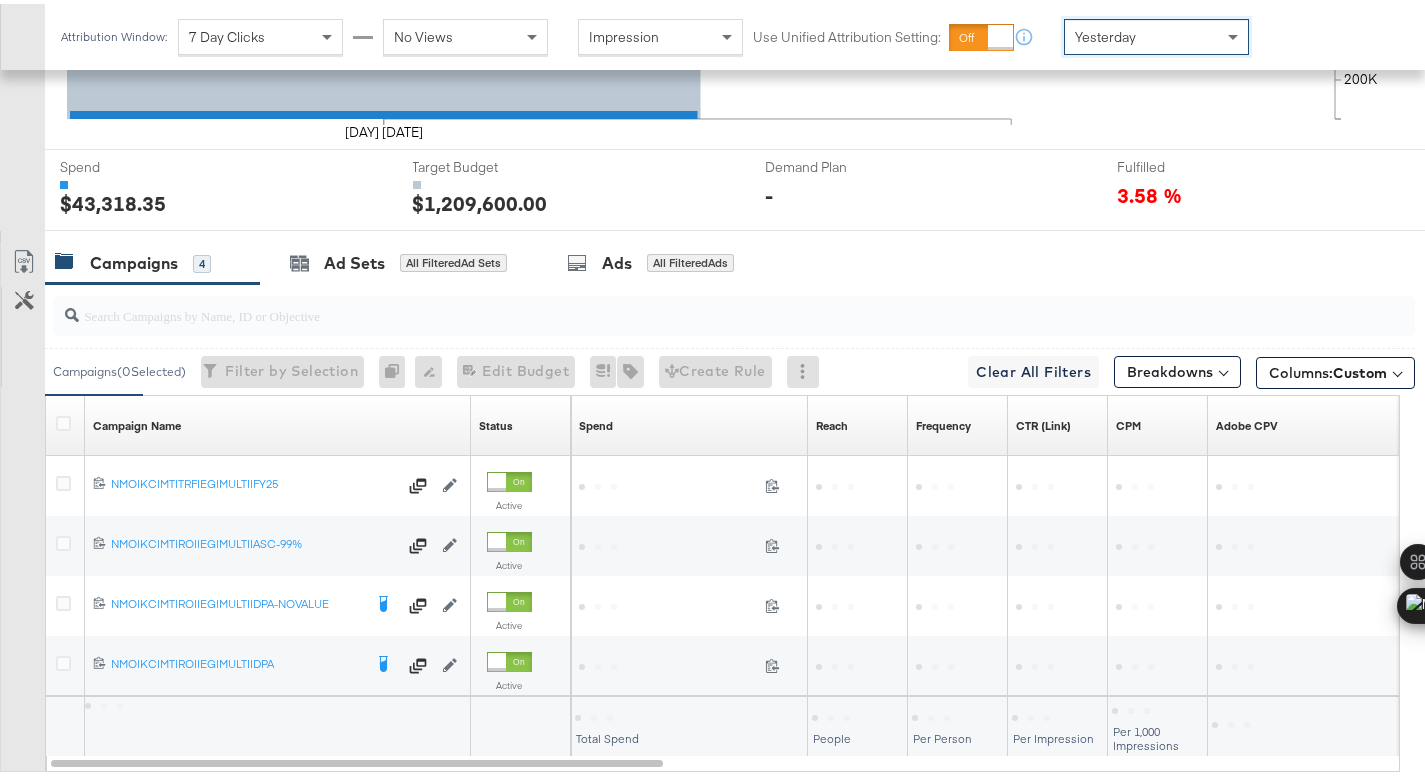 scroll, scrollTop: 1141, scrollLeft: 0, axis: vertical 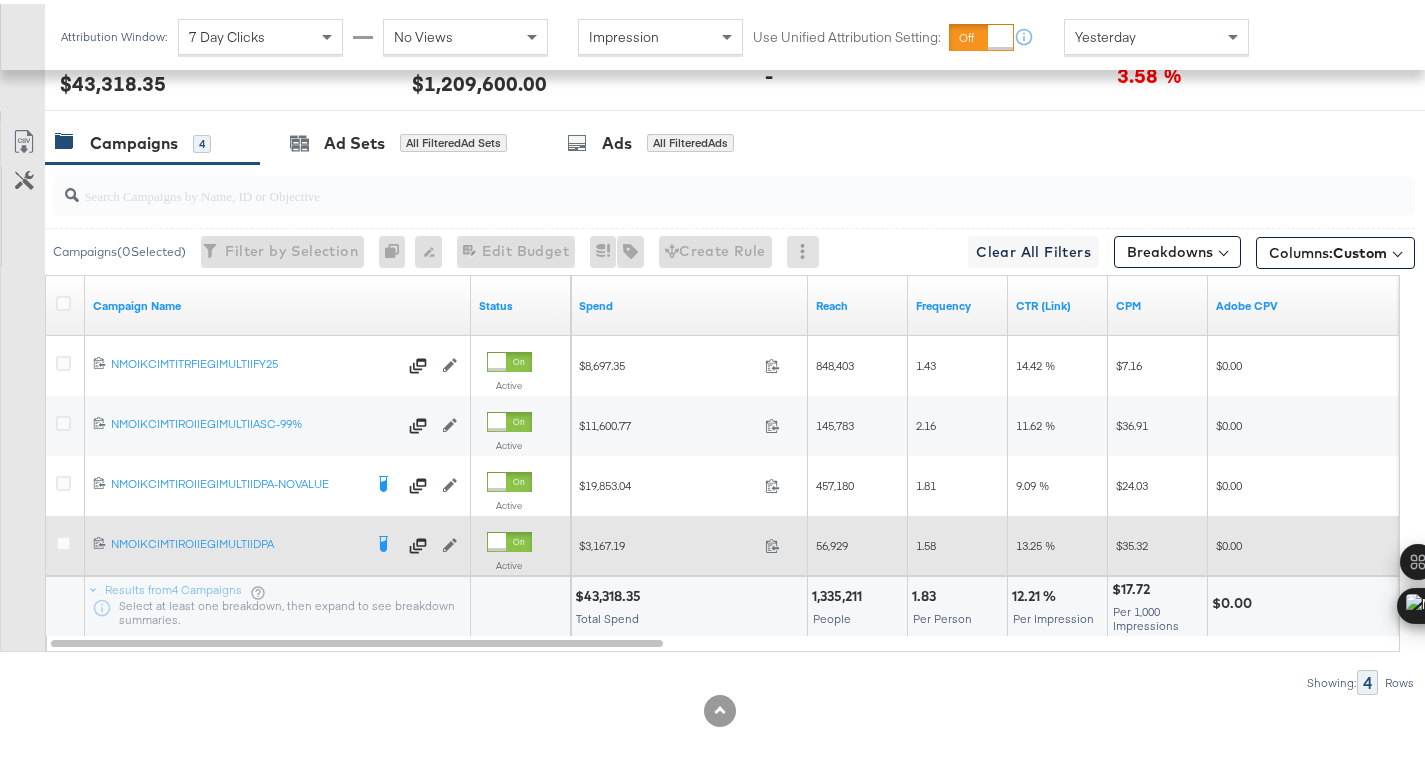 click at bounding box center (509, 538) 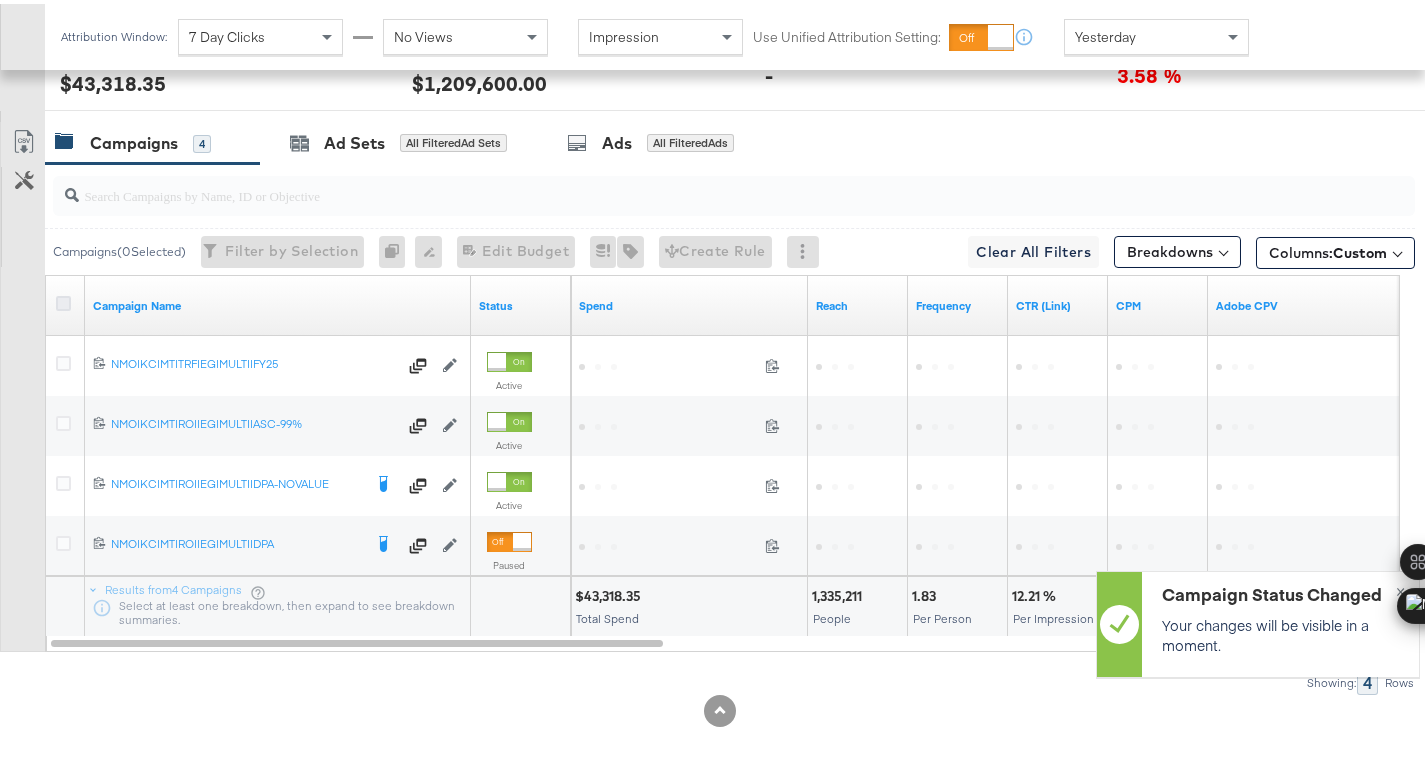 click at bounding box center (63, 299) 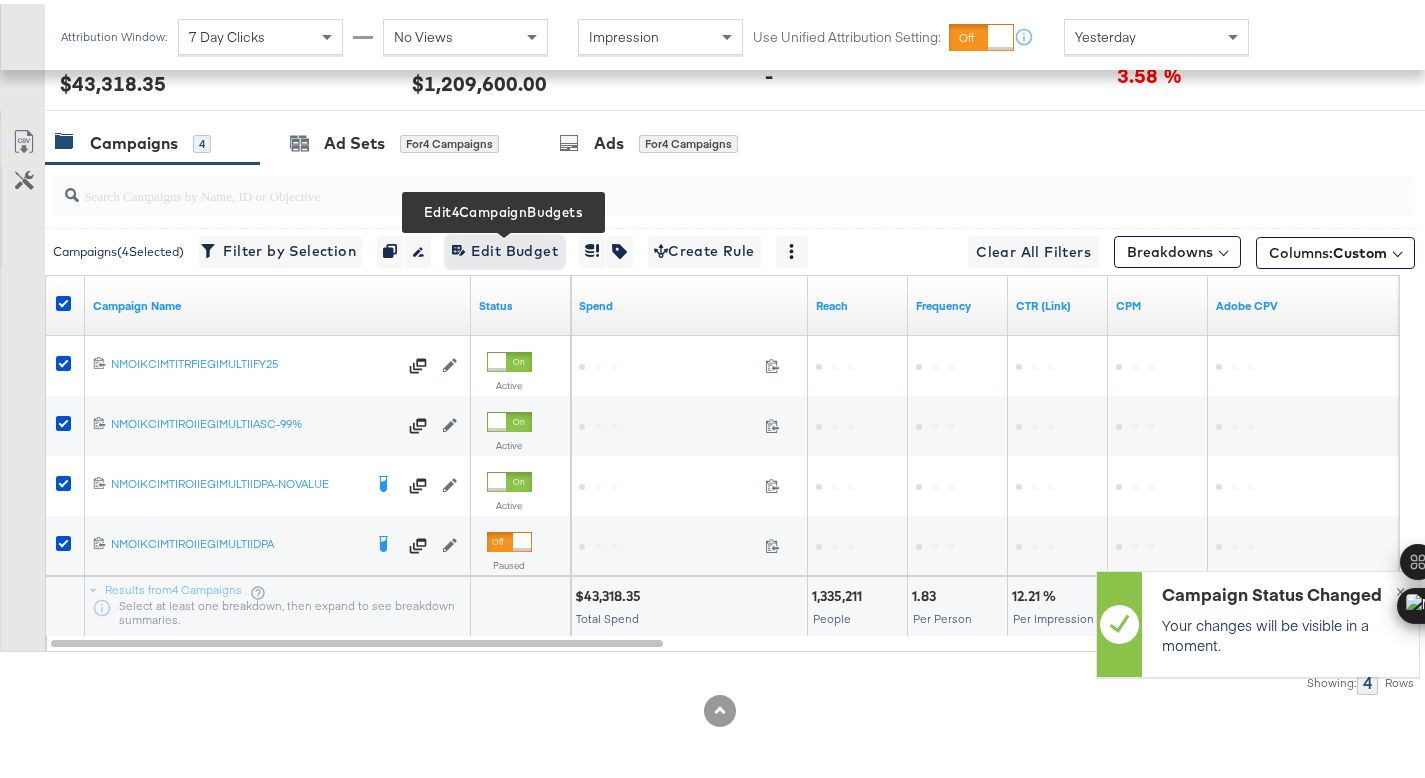 click on "Edit  4  Campaign  Budgets Edit Budget" at bounding box center [505, 247] 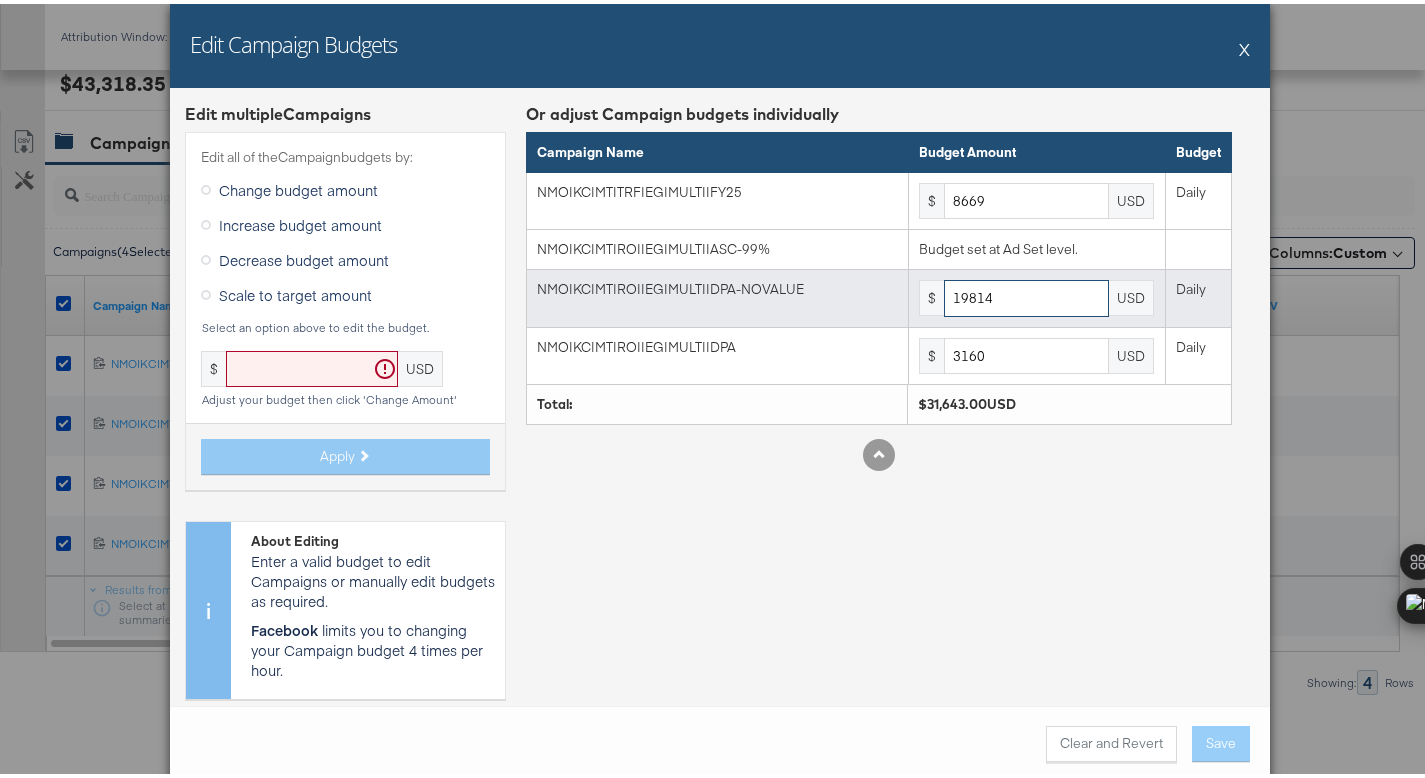 click on "19814" at bounding box center (1026, 294) 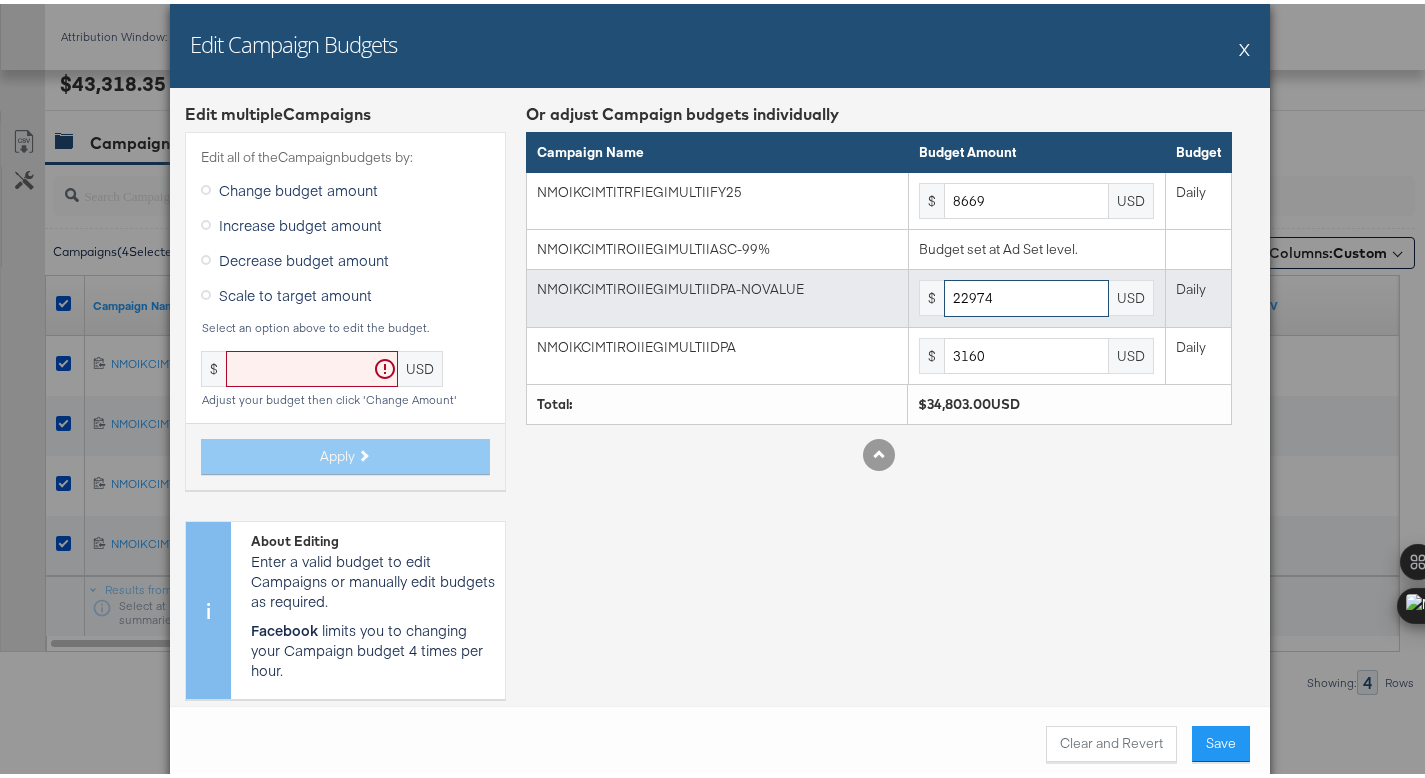type on "22974" 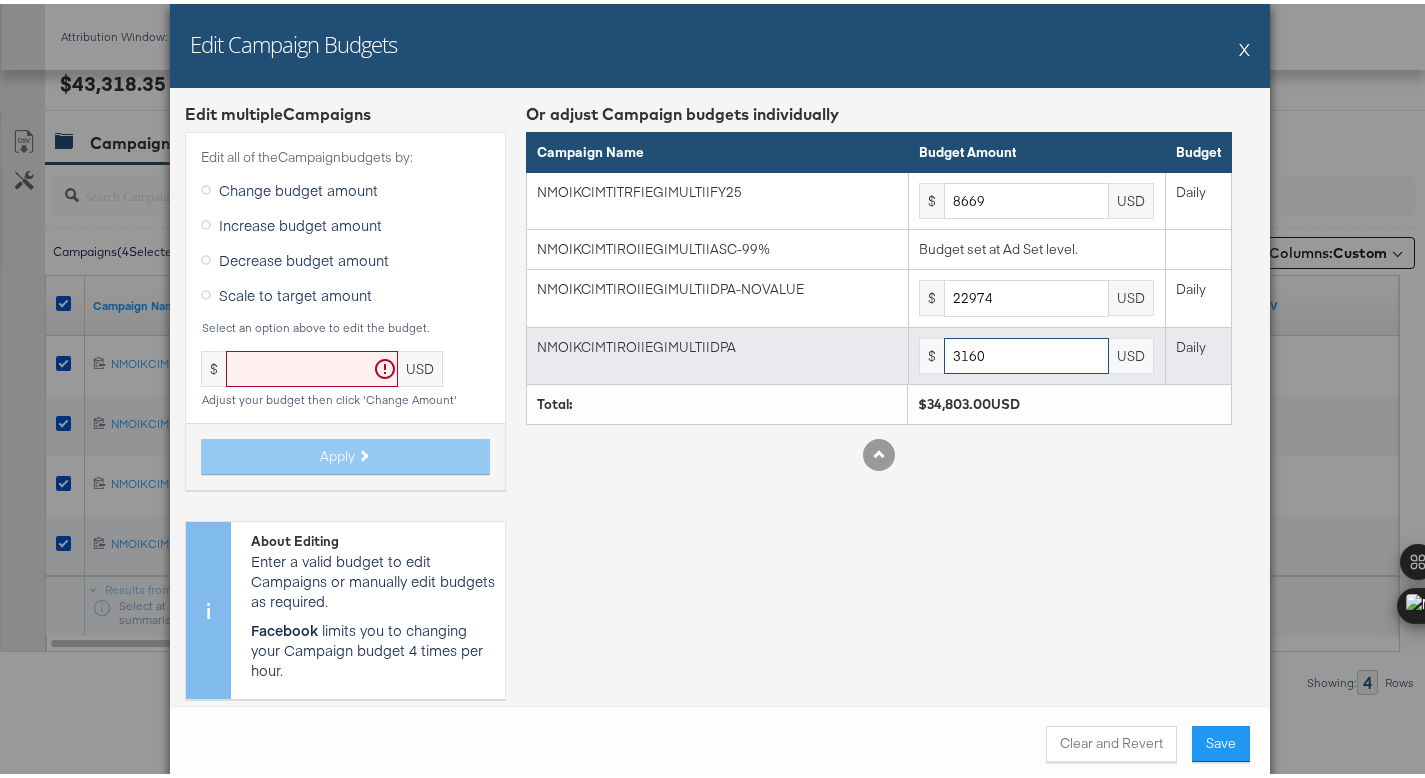 click on "3160" at bounding box center (1026, 352) 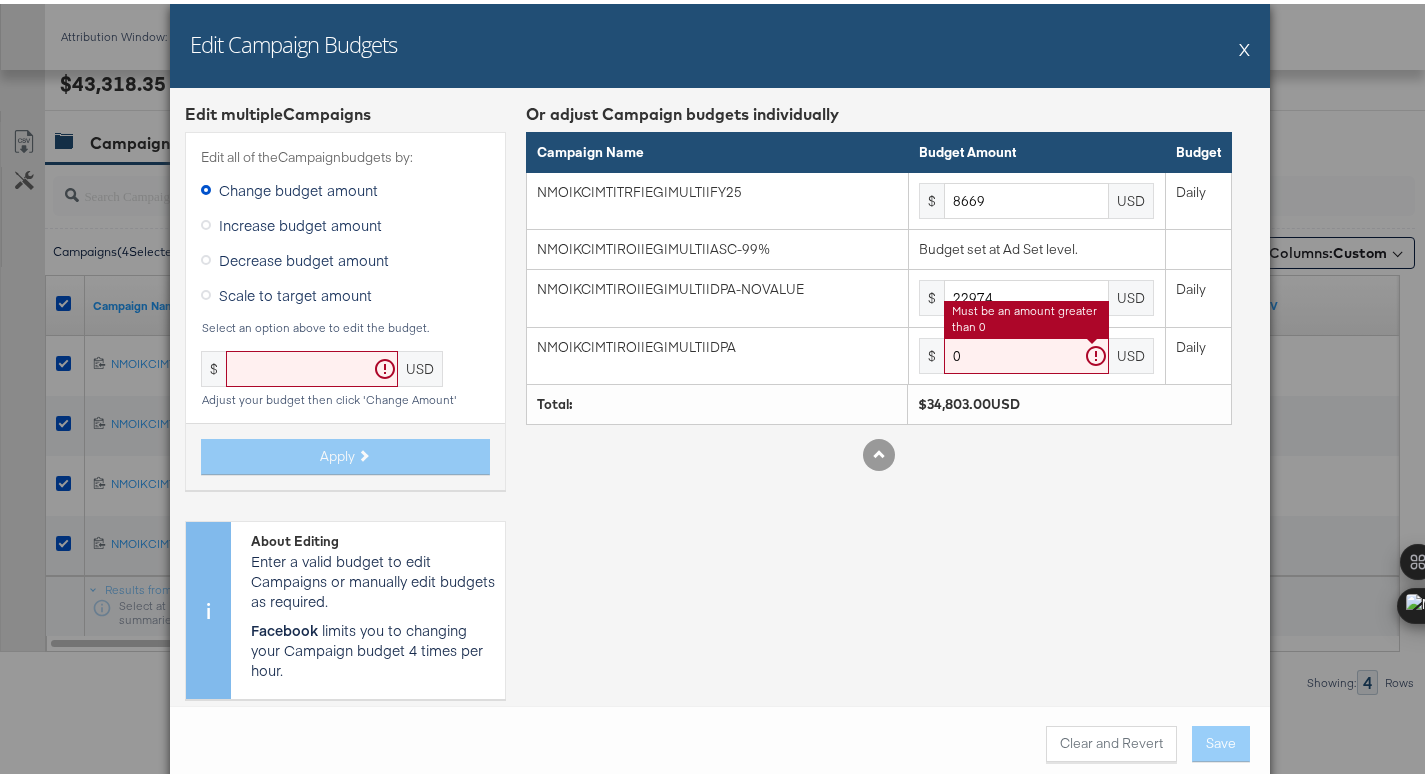 click on "Or adjust Campaign budgets individually Campaign  Name Budget Amount Budget NMO|KC|MT|TRF|EG|MULTI|FY25 $ 8669 USD Daily NMO|KC|MT|ROI|EG|MULTI|ASC-99% Budget set at Ad Set level.   NMO|KC|MT|ROI|EG|MULTI|DPA-NOVALUE $ 22974 USD Daily NMO|KC|MT|ROI|EG|MULTI|DPA $ 0 Must be an amount greater than 0 USD Daily Total: $34,803.00USD" at bounding box center [879, 405] 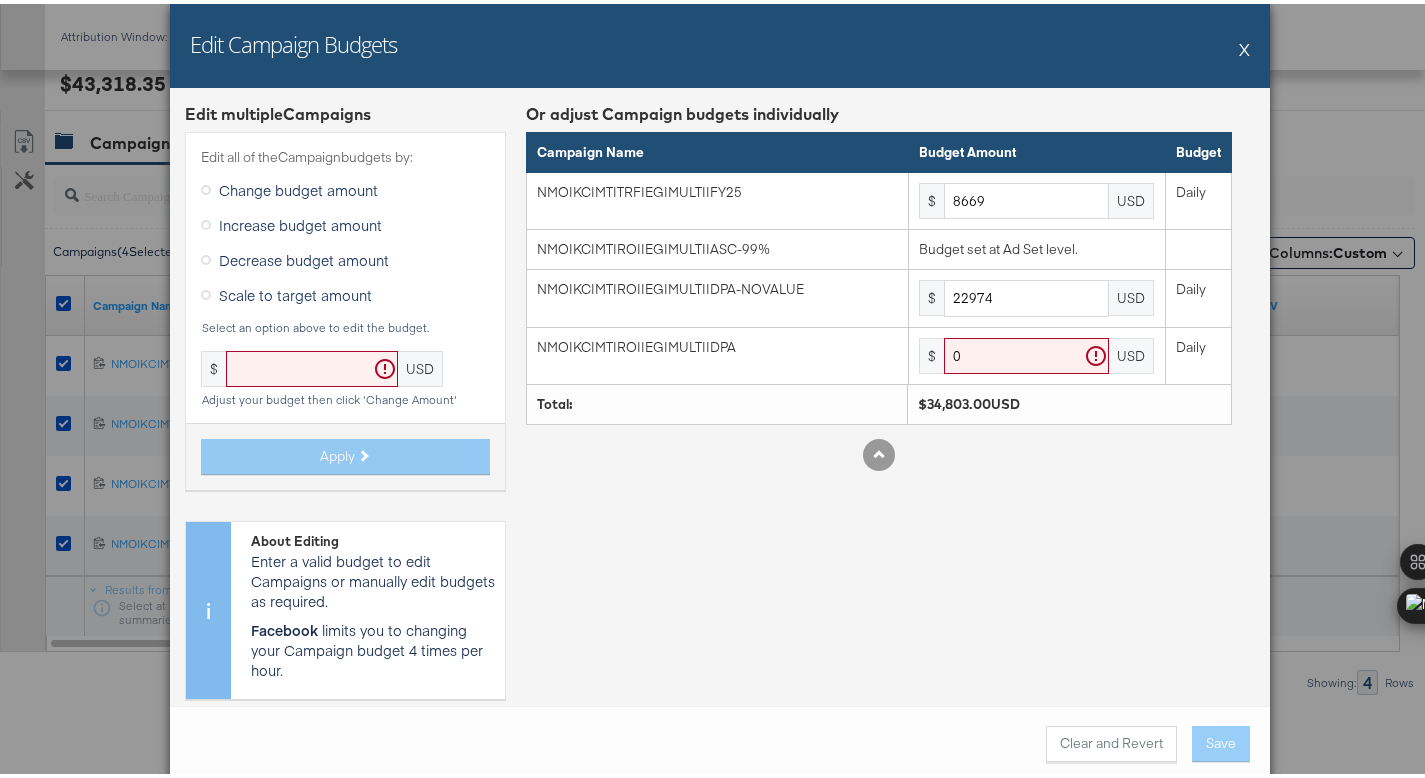 click on "Or adjust Campaign budgets individually Campaign  Name Budget Amount Budget NMO|KC|MT|TRF|EG|MULTI|FY25 $ 8669 USD Daily NMO|KC|MT|ROI|EG|MULTI|ASC-99% Budget set at Ad Set level.   NMO|KC|MT|ROI|EG|MULTI|DPA-NOVALUE $ 22974 USD Daily NMO|KC|MT|ROI|EG|MULTI|DPA $ 0 USD Daily Total: $34,803.00USD" at bounding box center [879, 405] 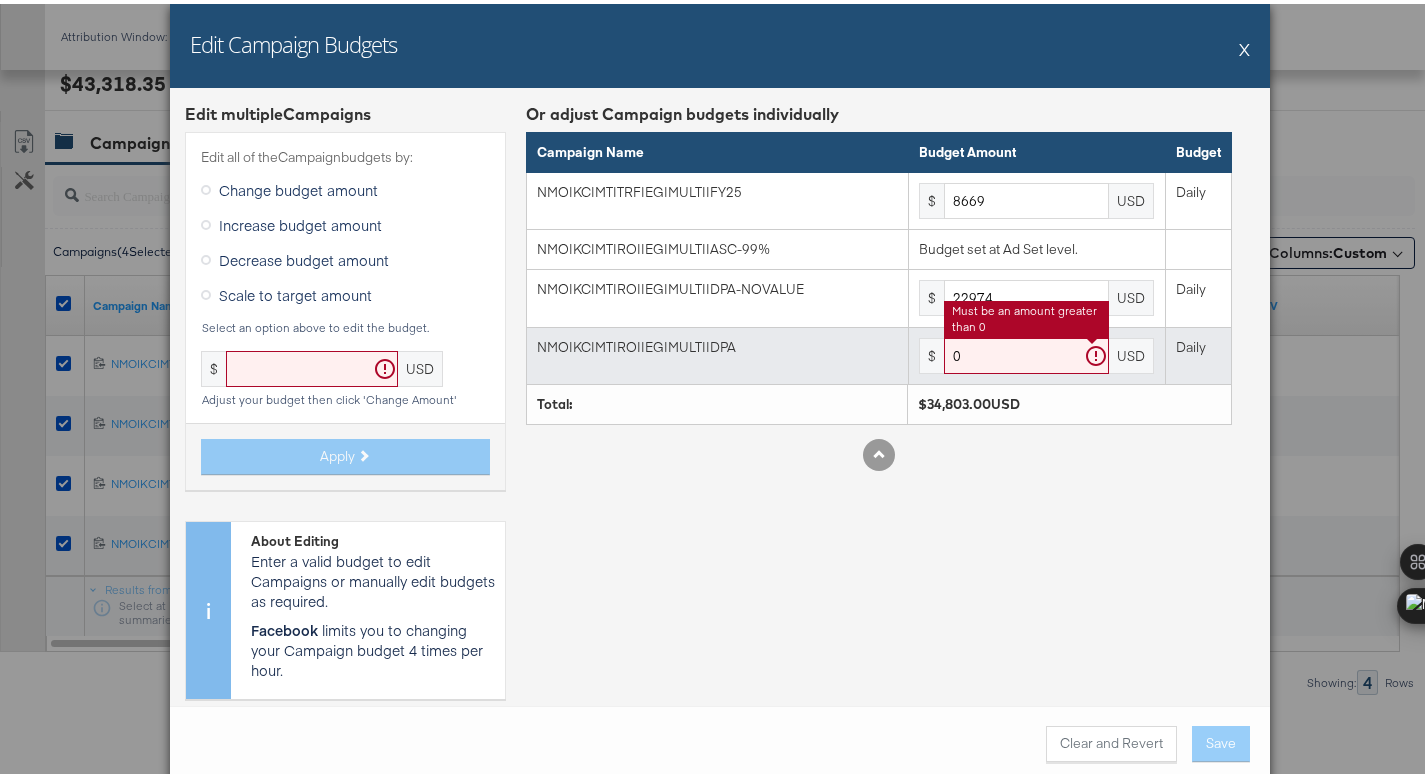 click on "0" at bounding box center (1026, 352) 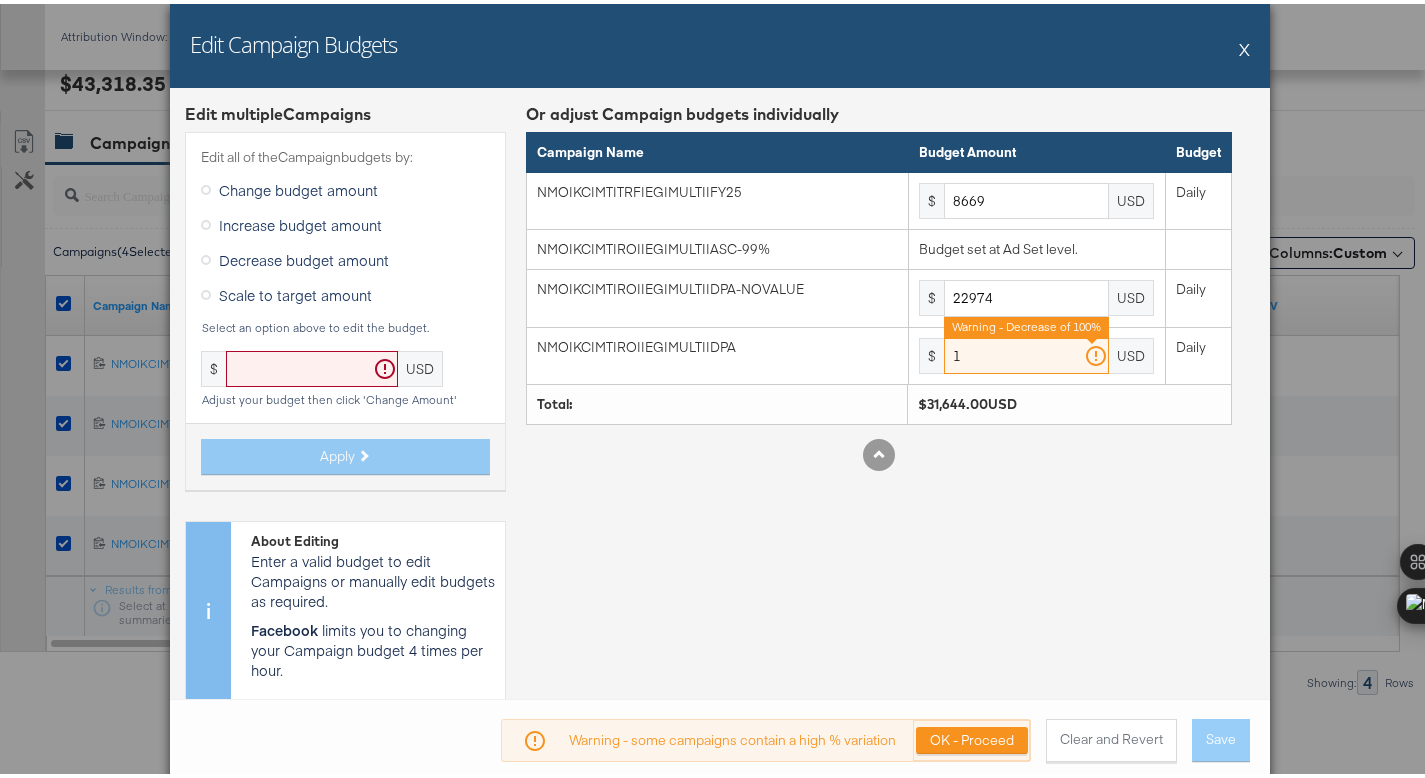 type on "1" 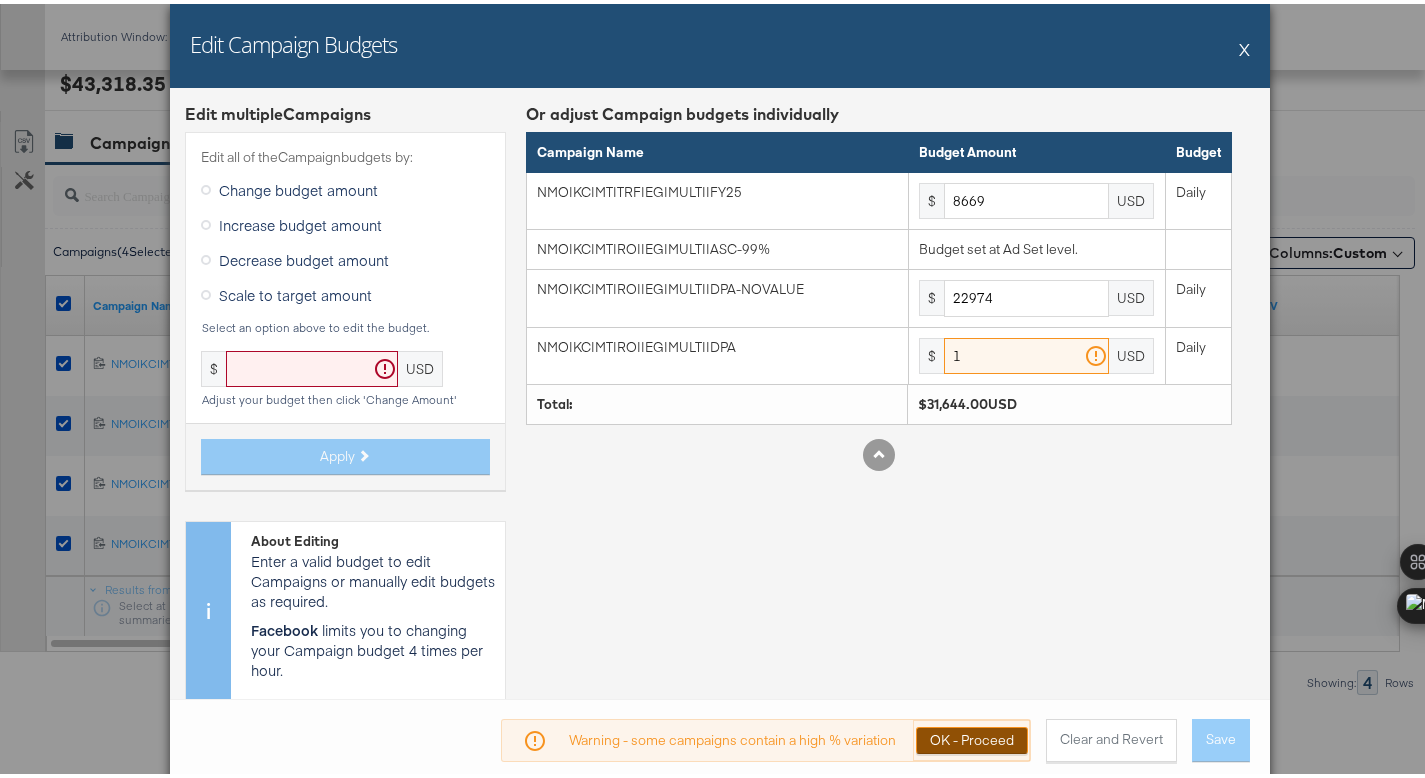 click on "OK - Proceed" at bounding box center [972, 736] 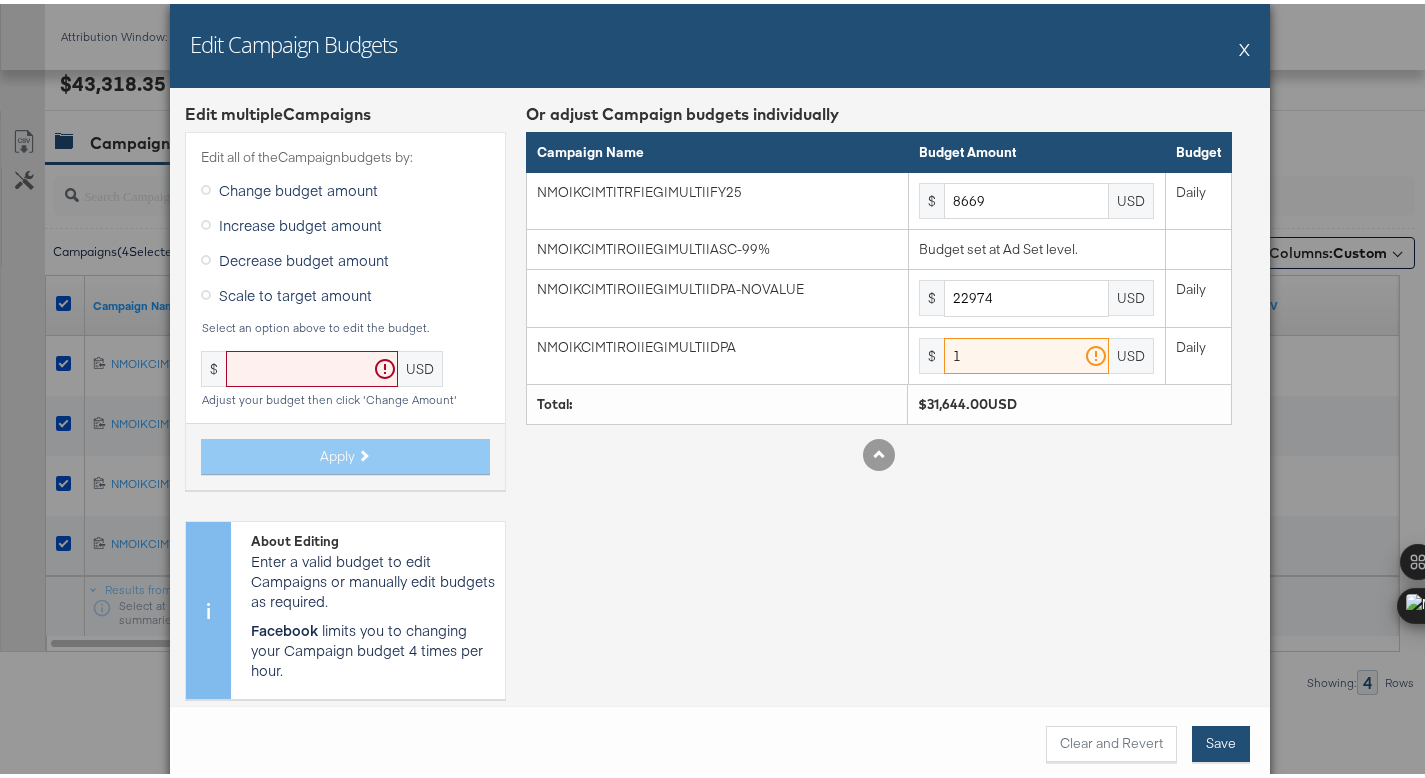 click on "Save" at bounding box center [1221, 740] 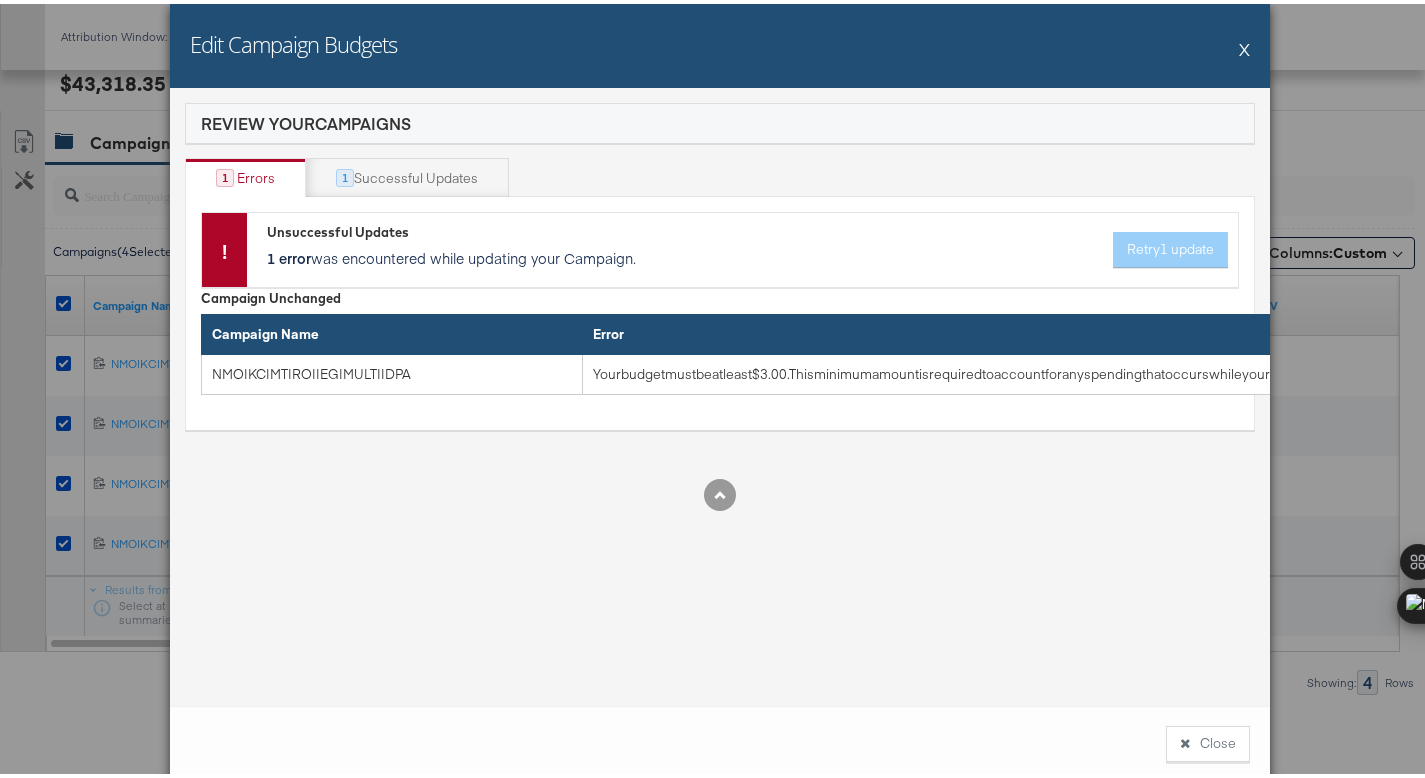 click on "Close" at bounding box center (1208, 740) 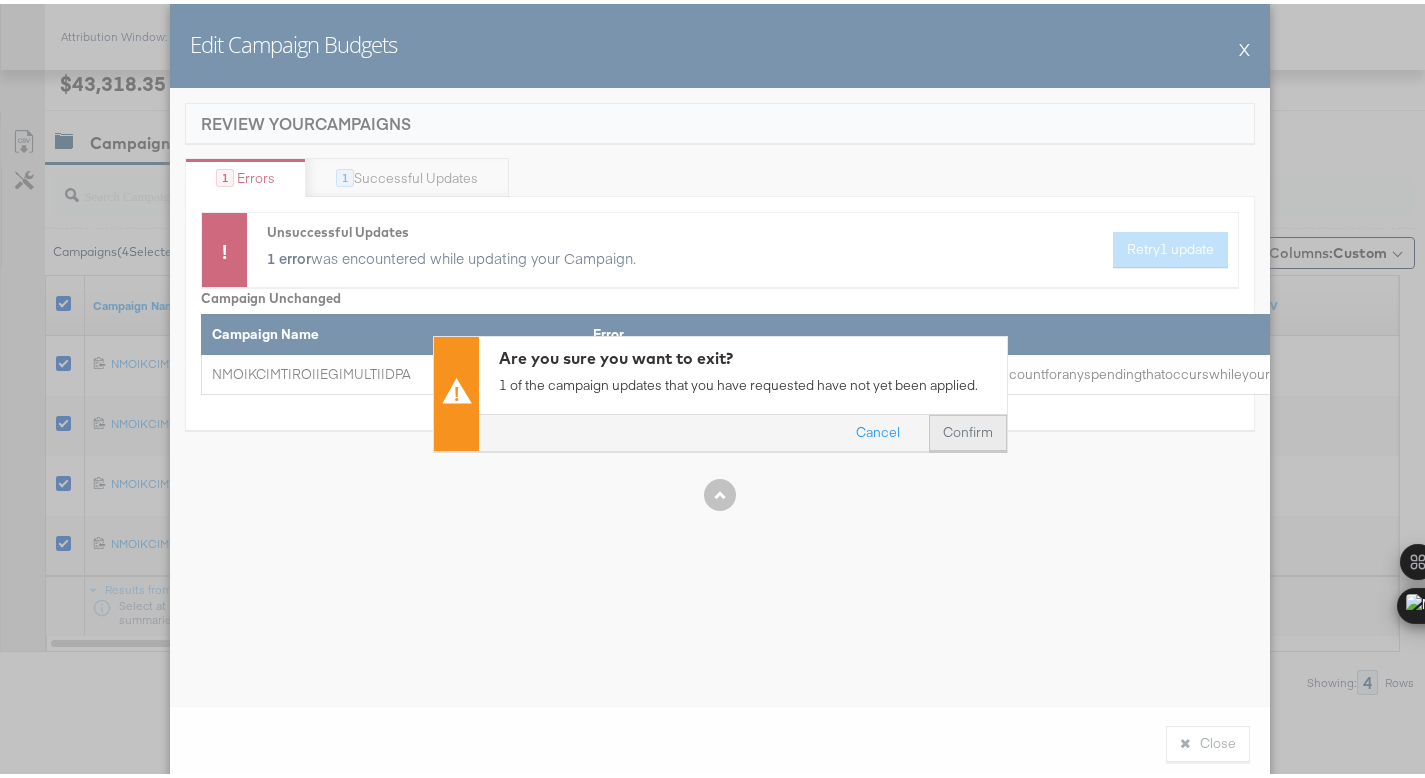 click on "Confirm" at bounding box center [968, 428] 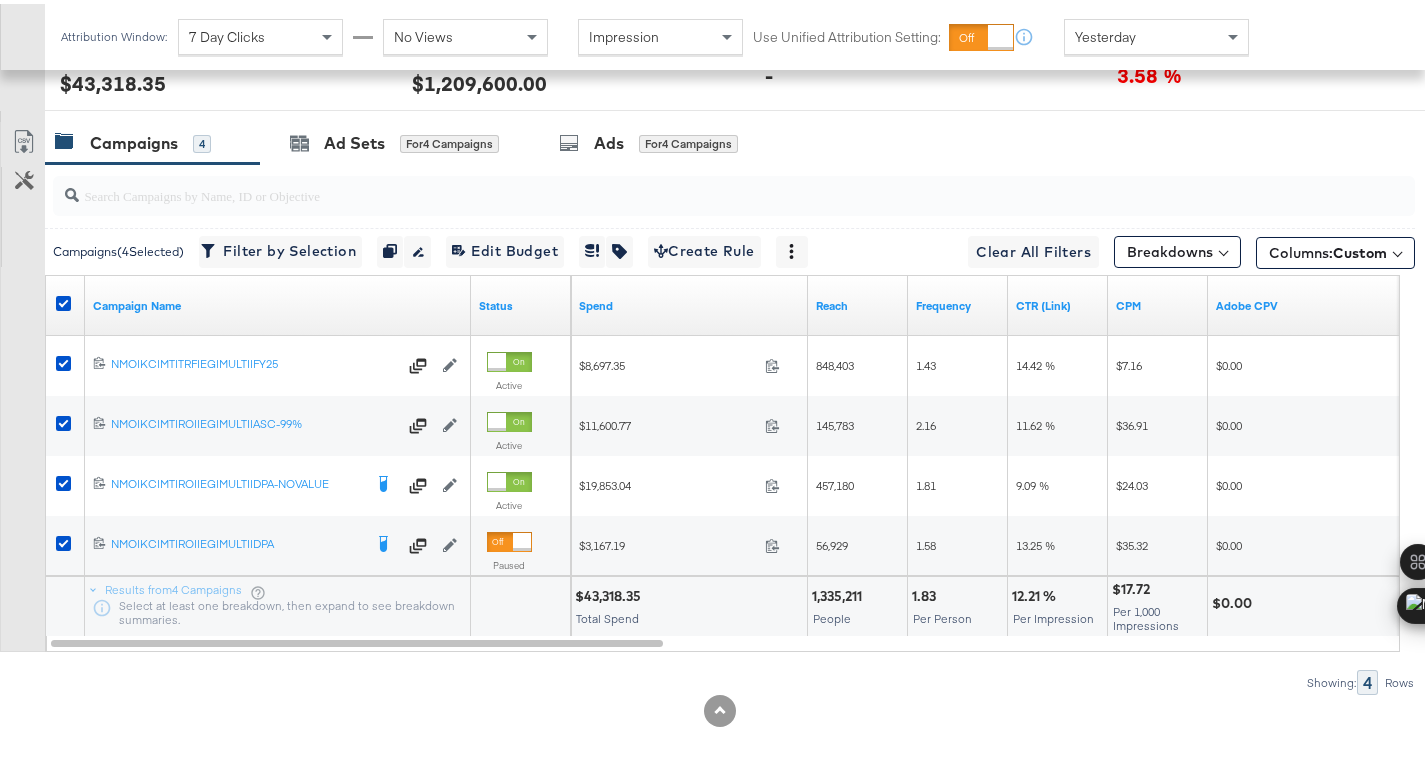 click on "$43,318.35" at bounding box center (611, 592) 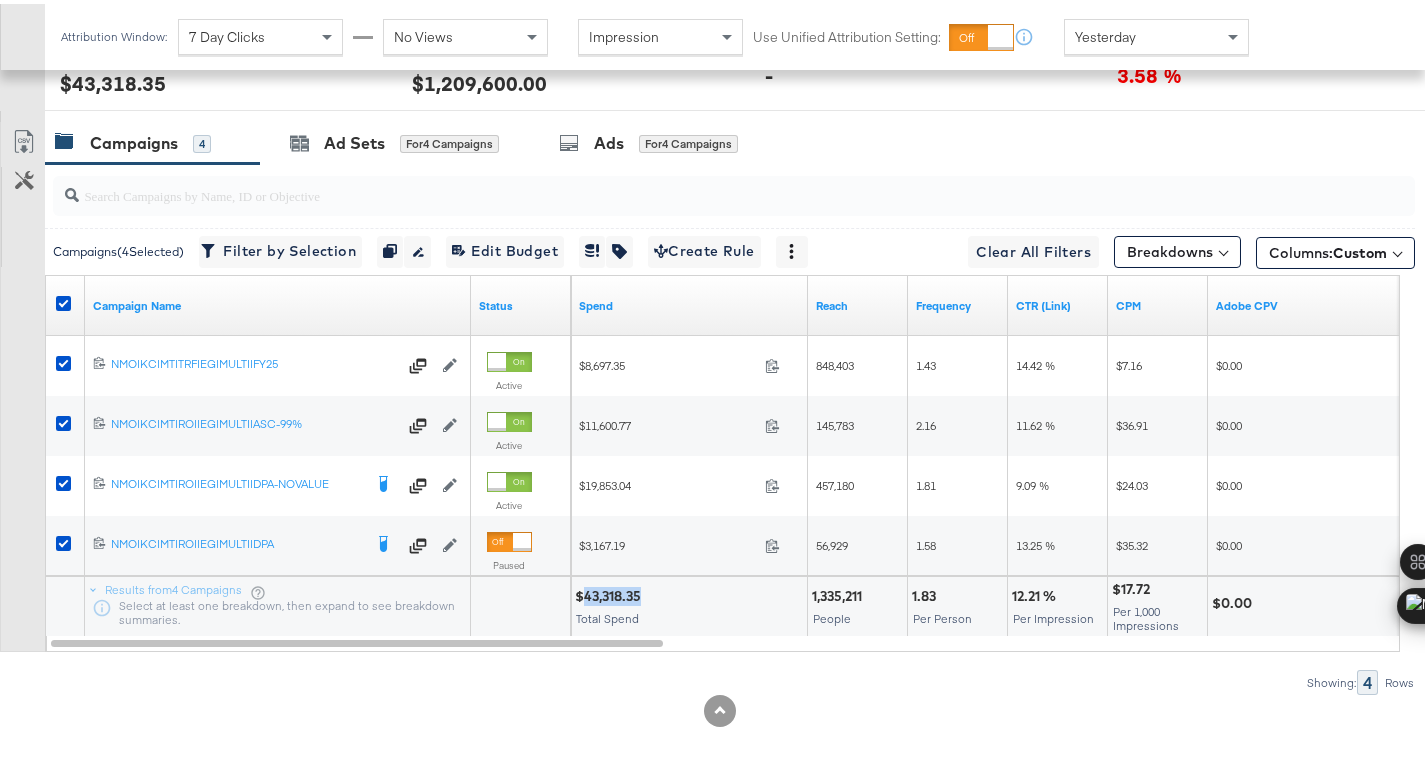 click on "$43,318.35" at bounding box center (611, 592) 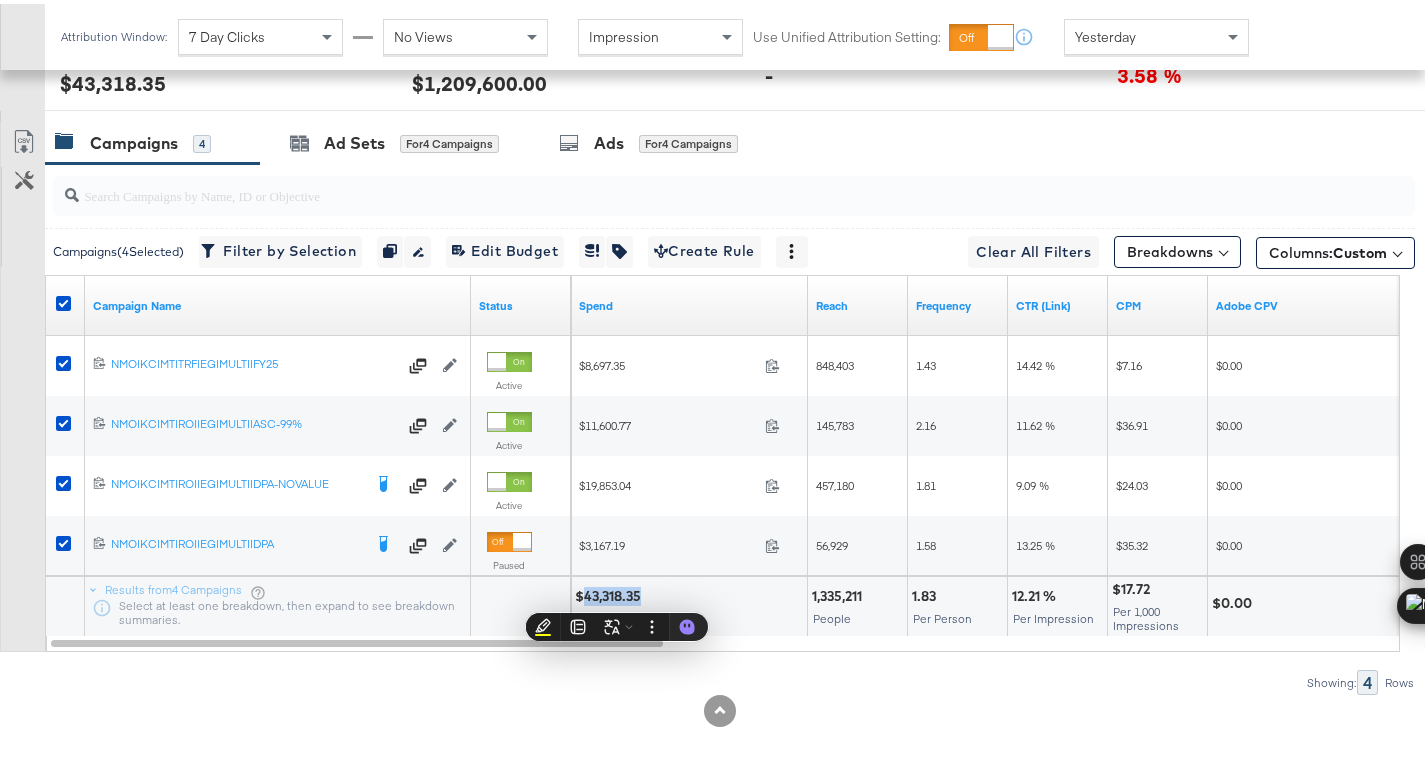 copy on "43,318.35" 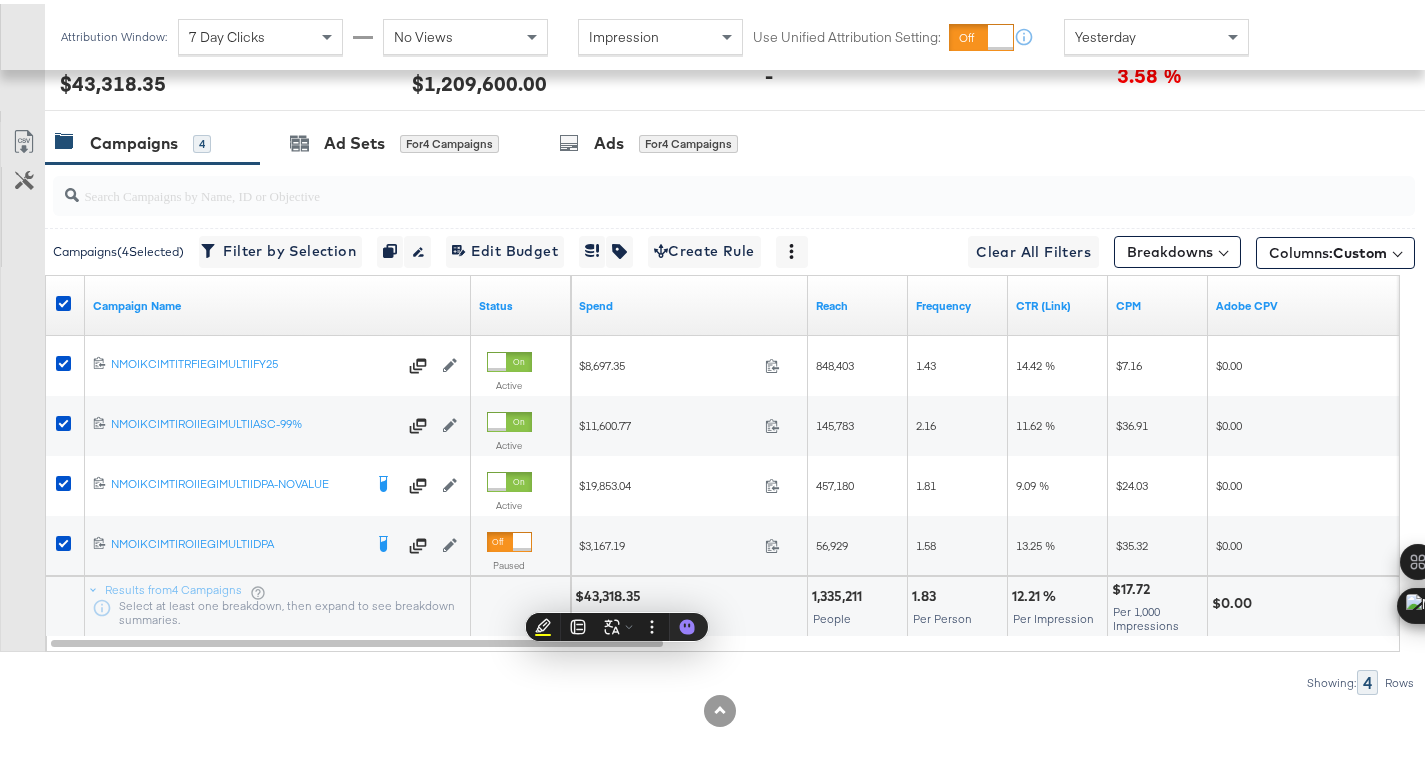 click on "Yesterday" at bounding box center [1156, 33] 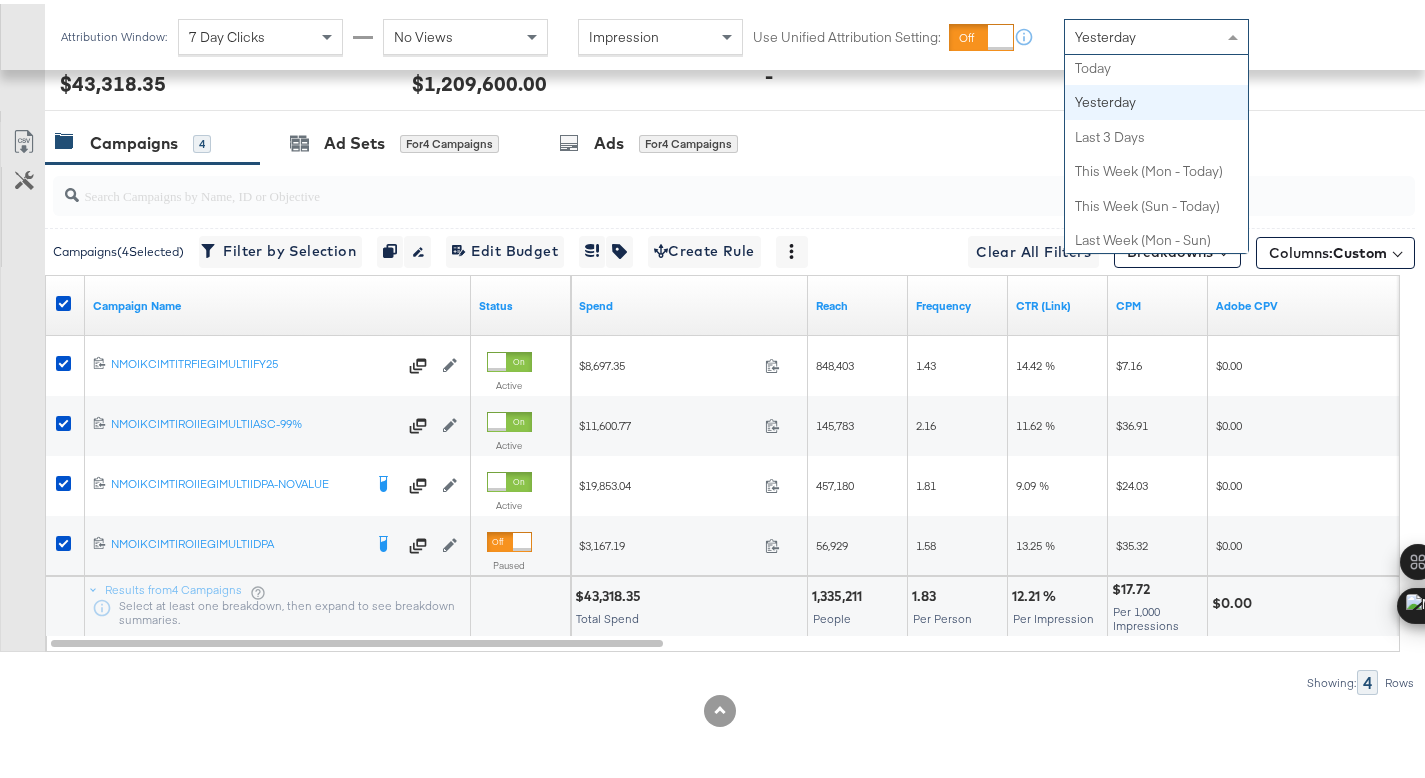 scroll, scrollTop: 23, scrollLeft: 0, axis: vertical 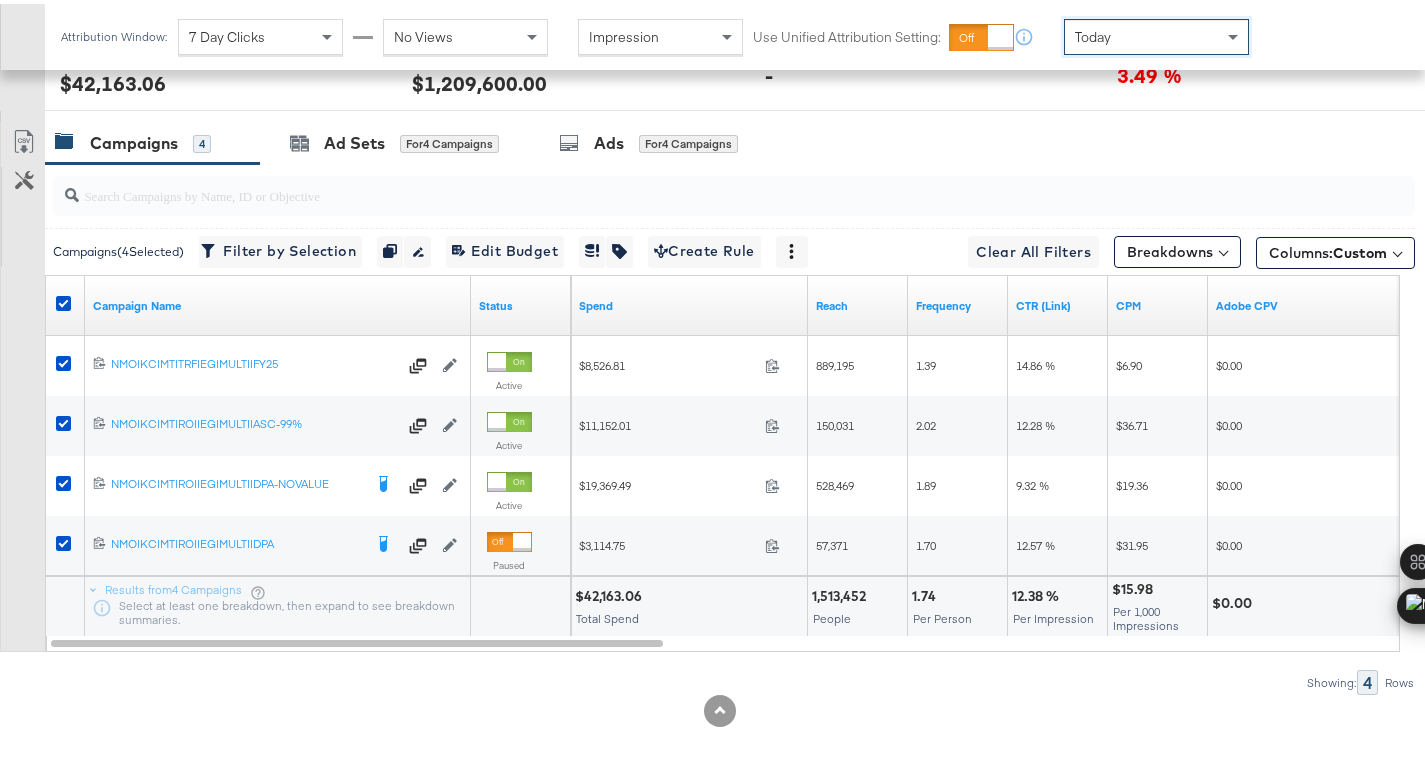 click on "$42,163.06" at bounding box center (611, 592) 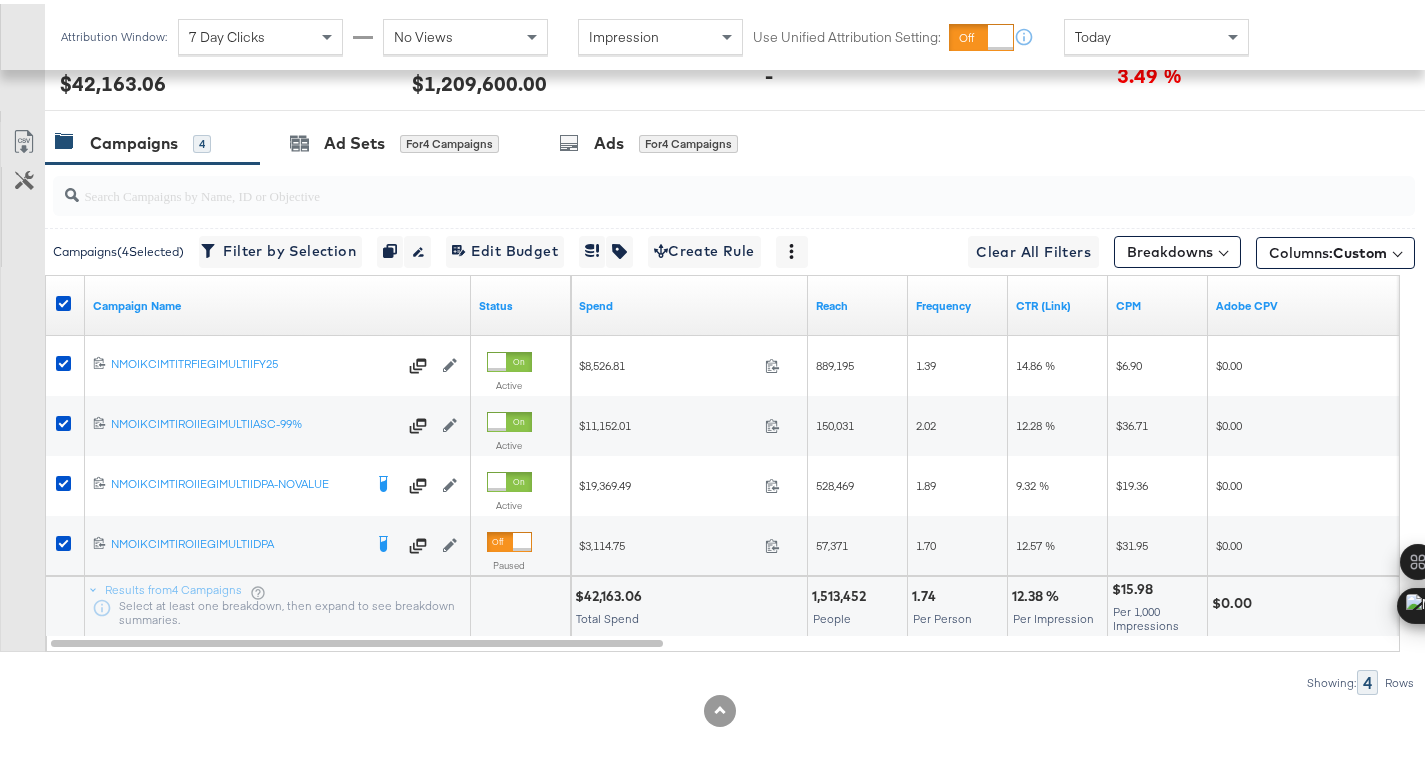 click on "$42,163.06" at bounding box center [611, 592] 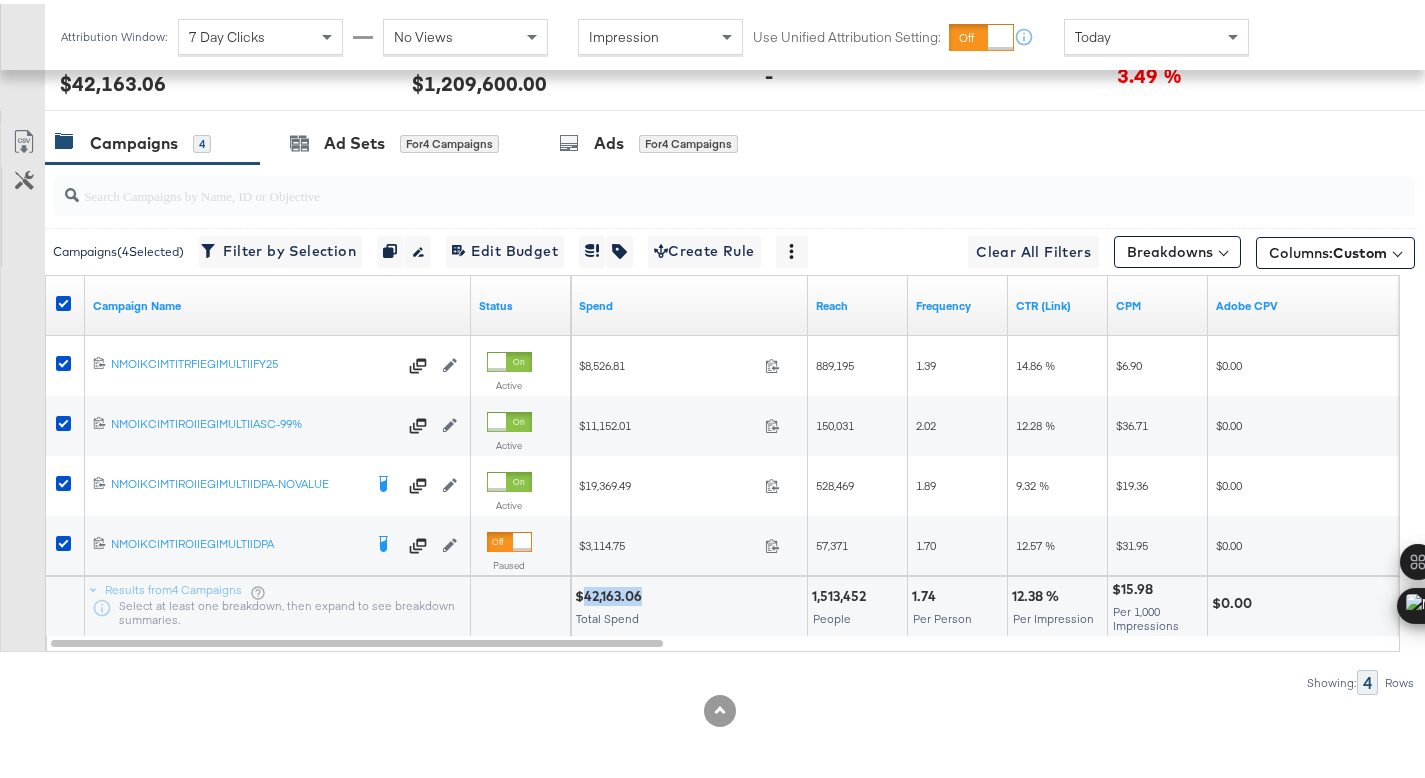 click on "$42,163.06" at bounding box center (611, 592) 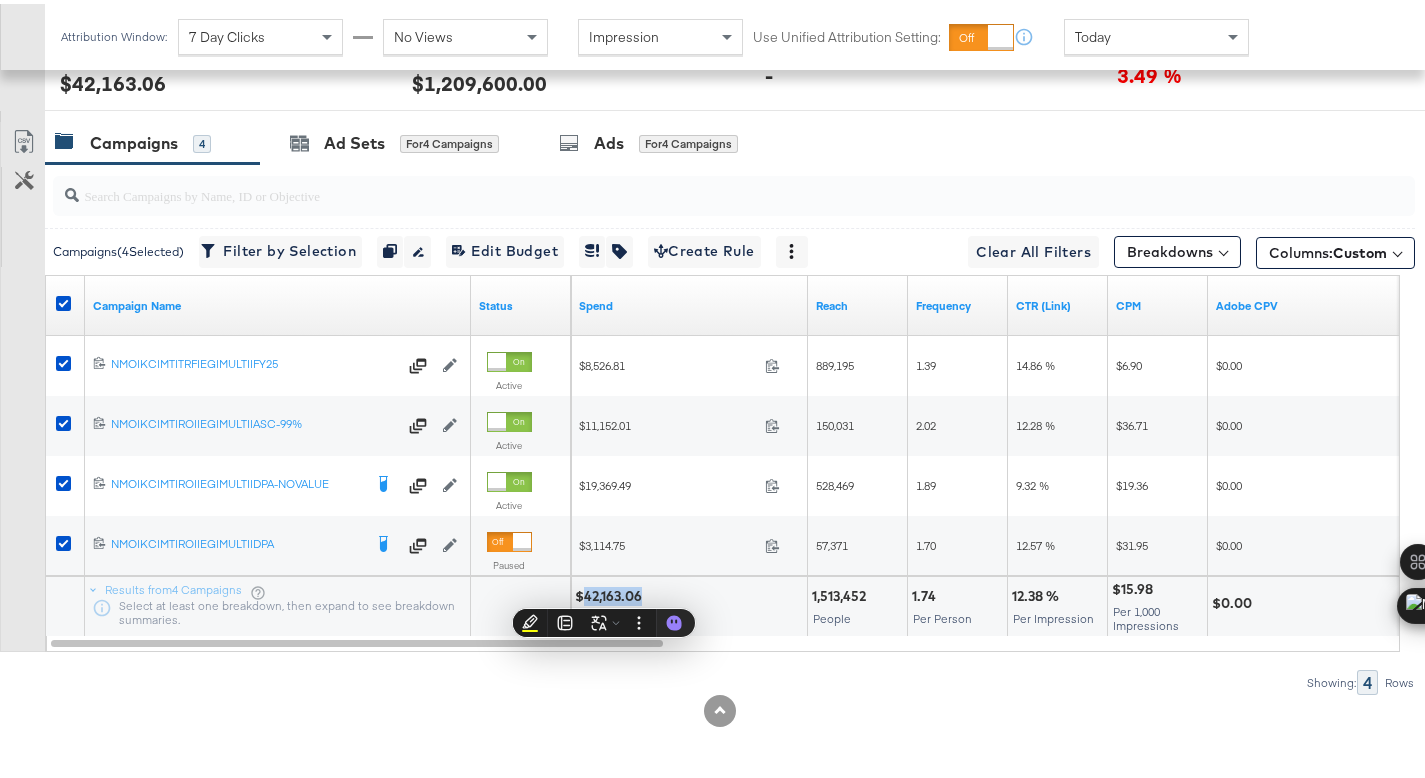 copy on "42,163.06" 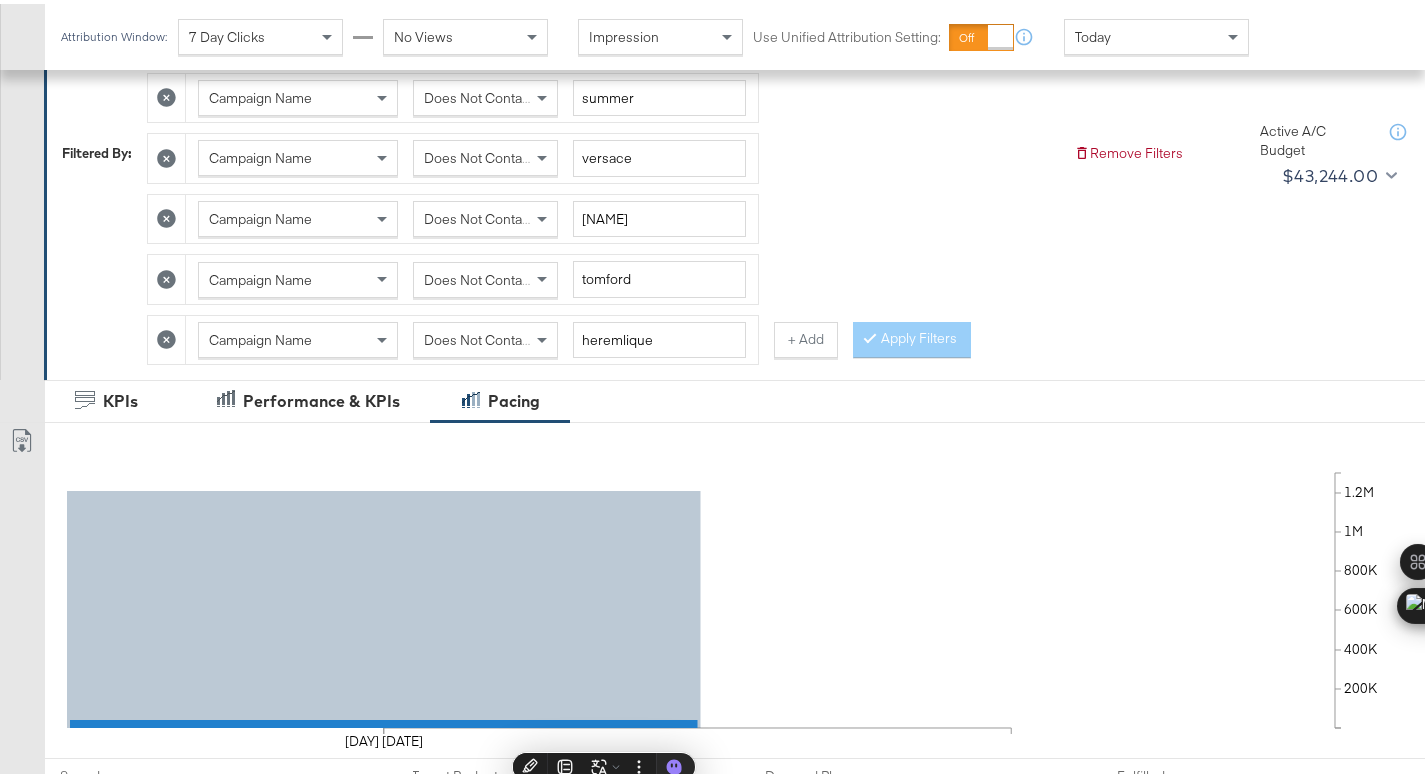scroll, scrollTop: 0, scrollLeft: 0, axis: both 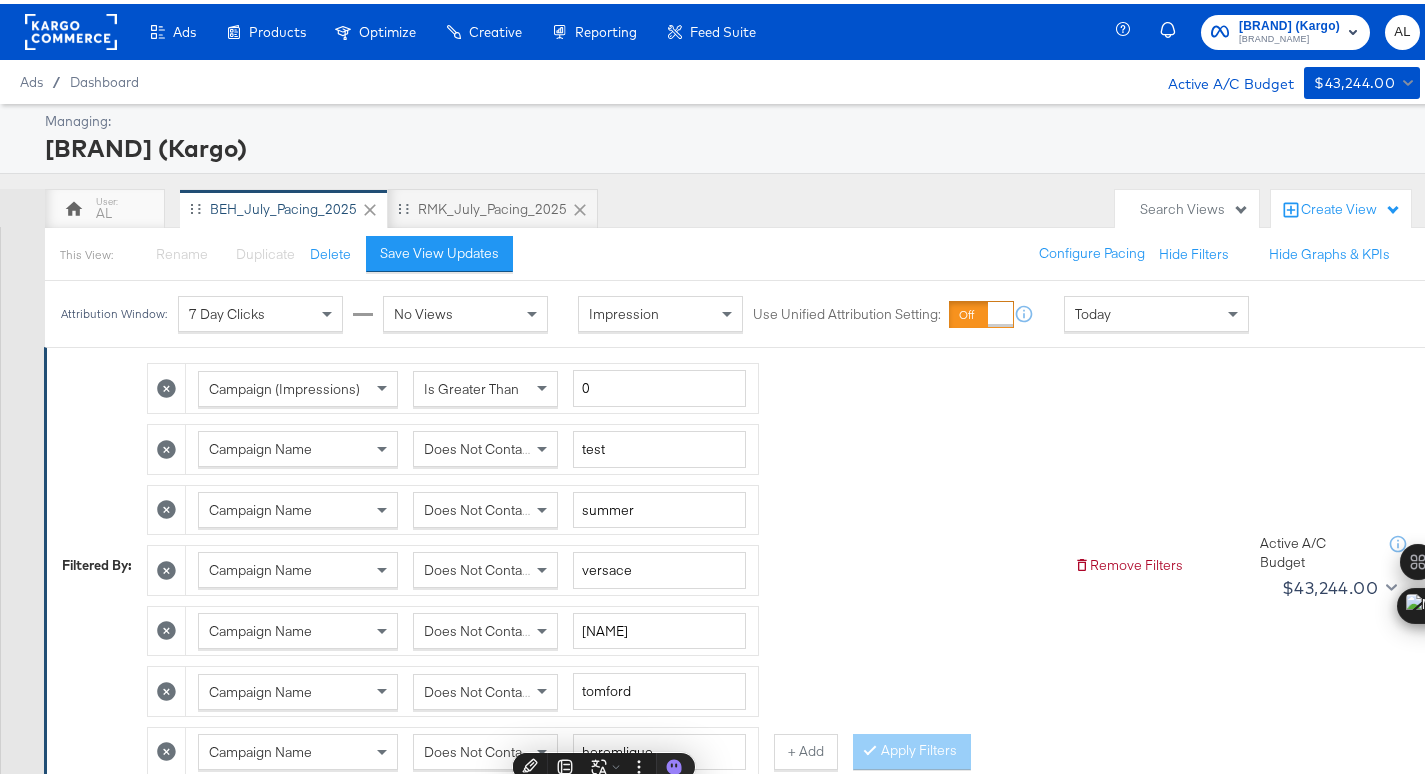 click 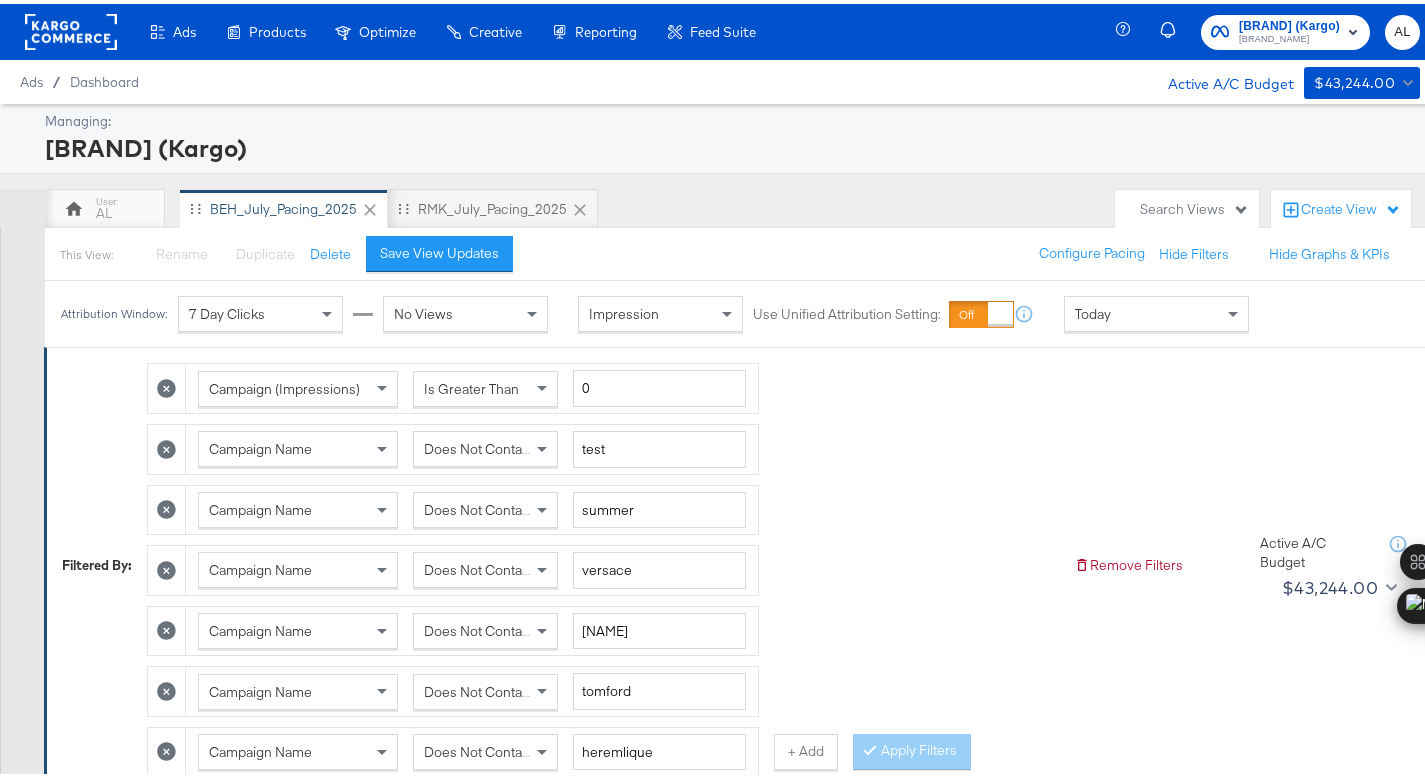 click on "Neiman Marcus (Kargo) Neiman Marcus" at bounding box center (1285, 28) 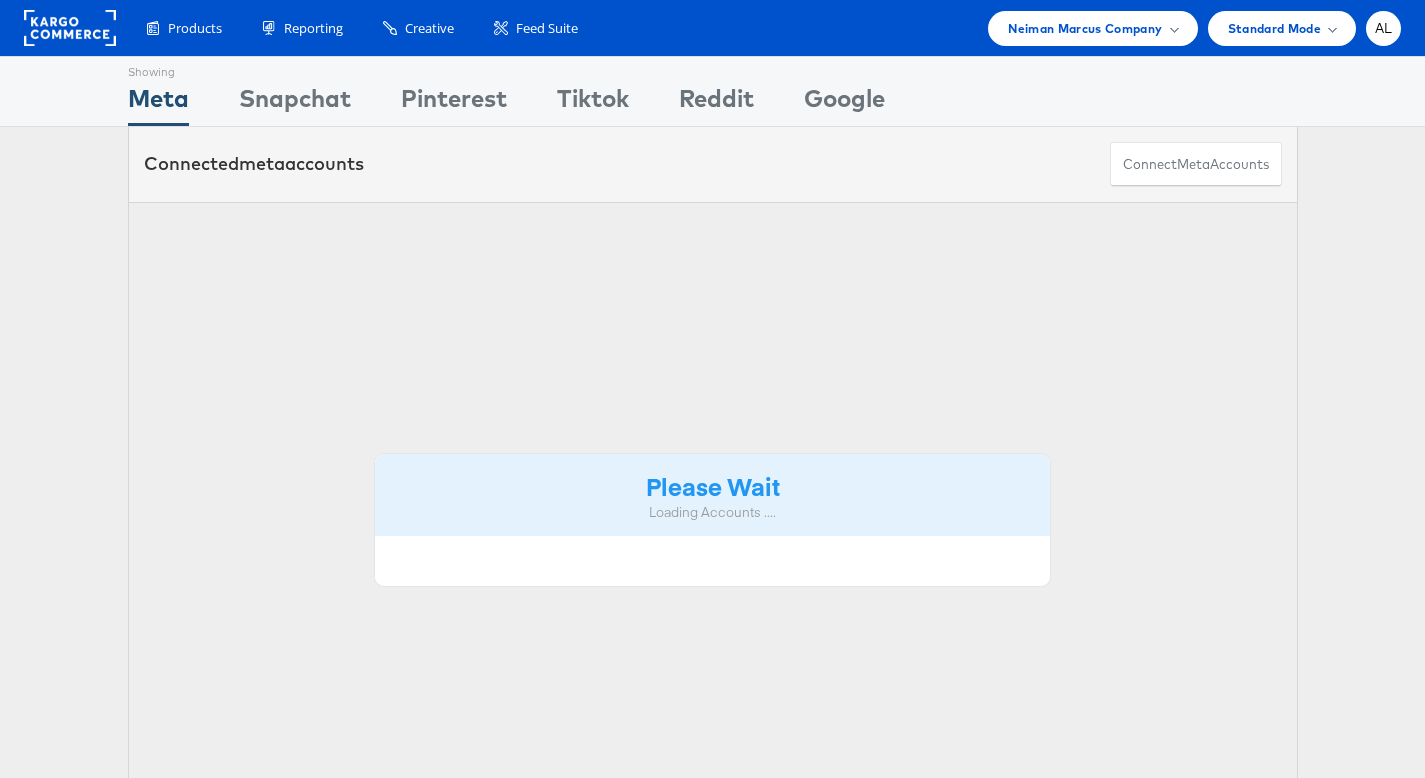 scroll, scrollTop: 0, scrollLeft: 0, axis: both 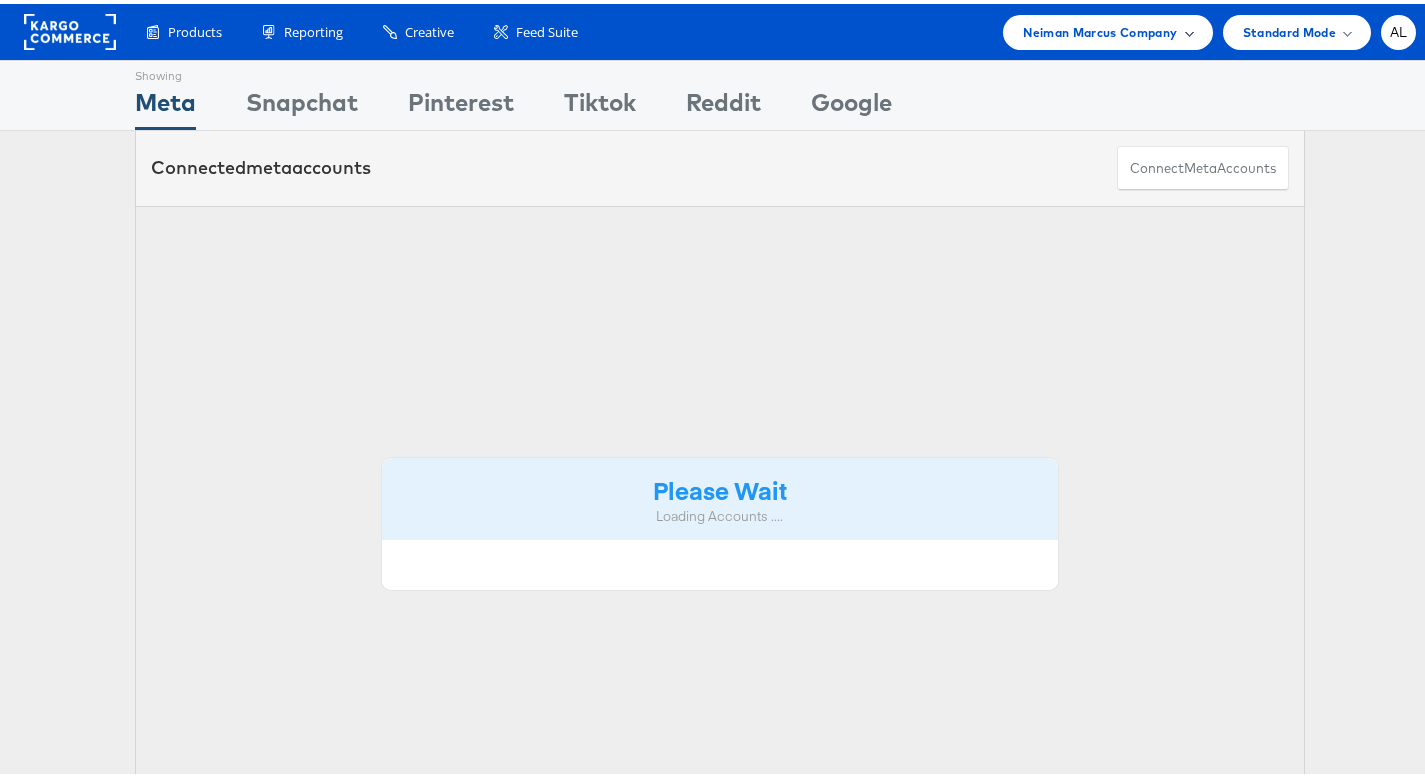 click on "Neiman Marcus Company" at bounding box center [1107, 28] 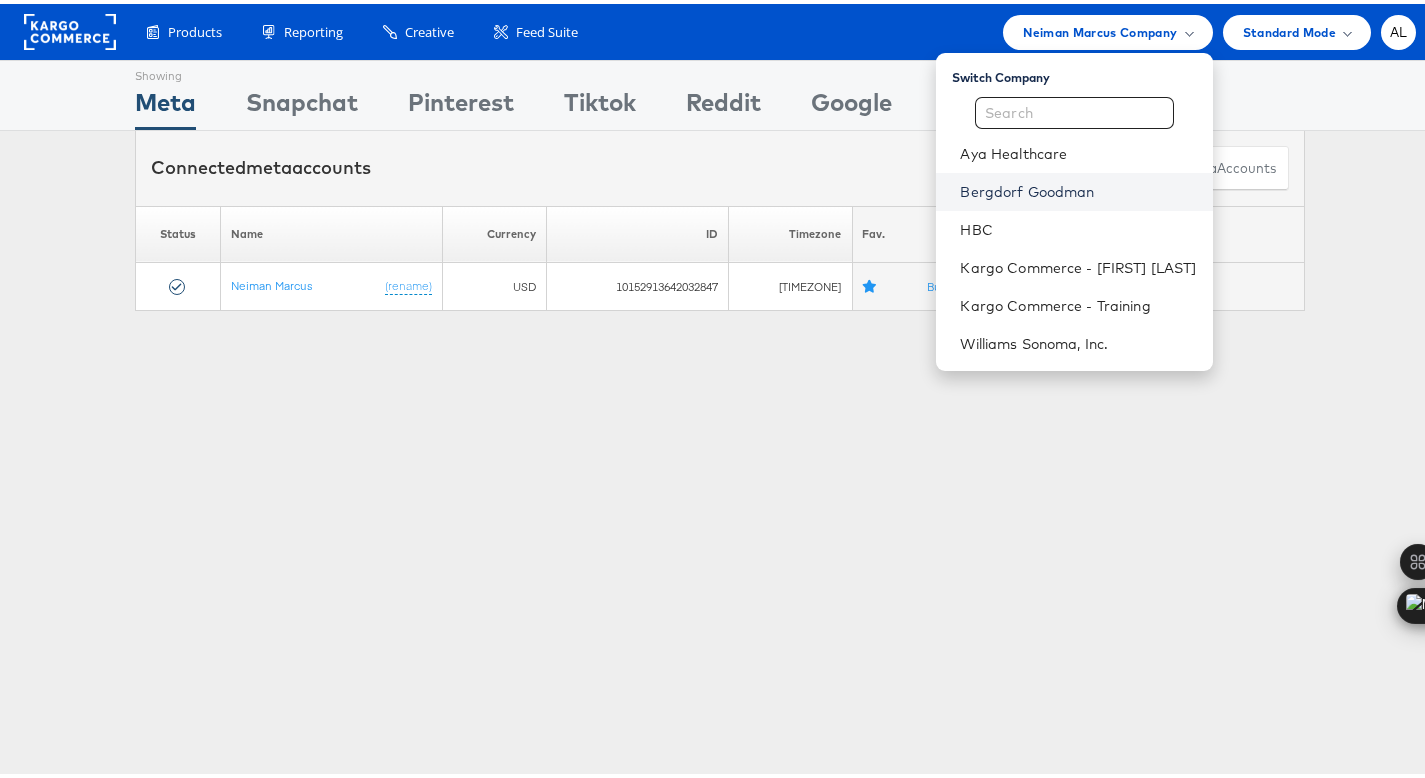 click on "Bergdorf Goodman" at bounding box center (1078, 188) 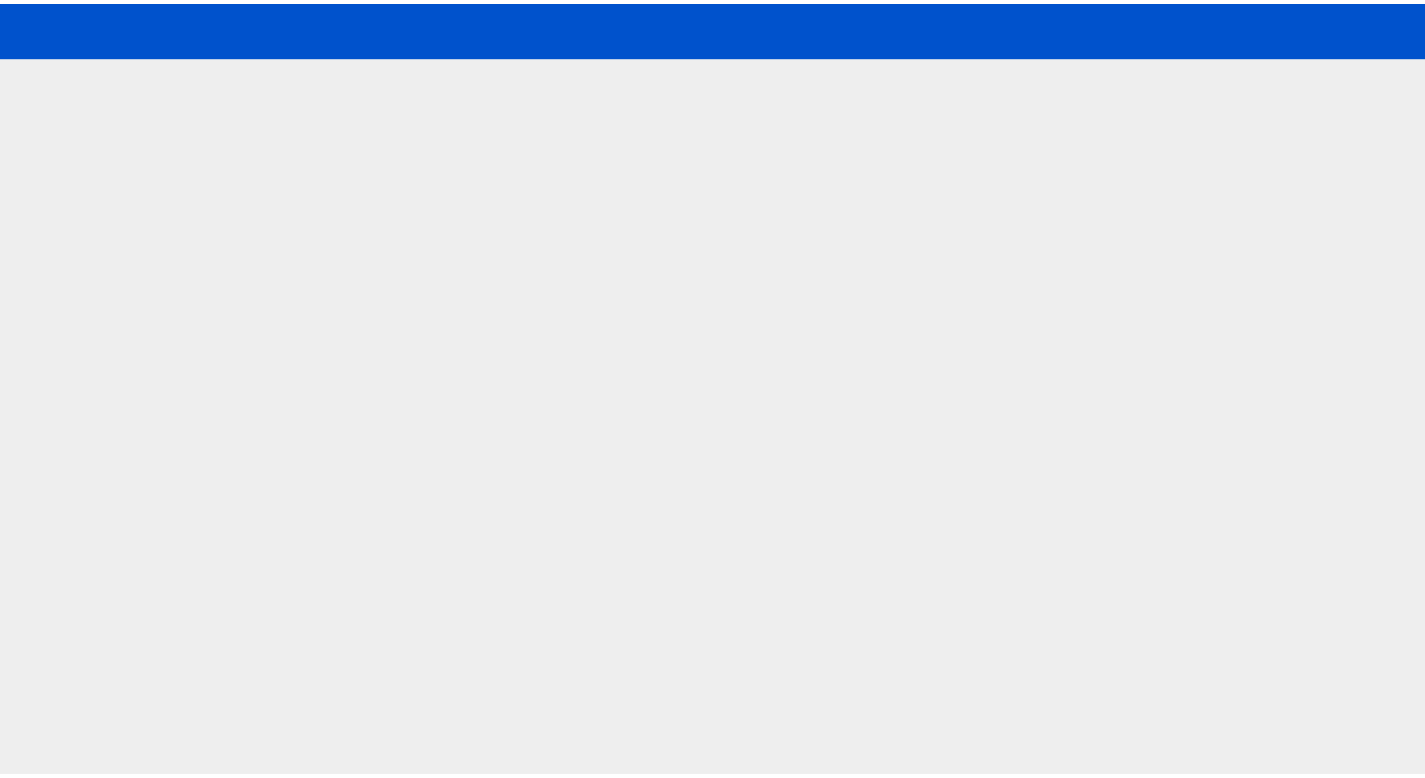 scroll, scrollTop: 0, scrollLeft: 0, axis: both 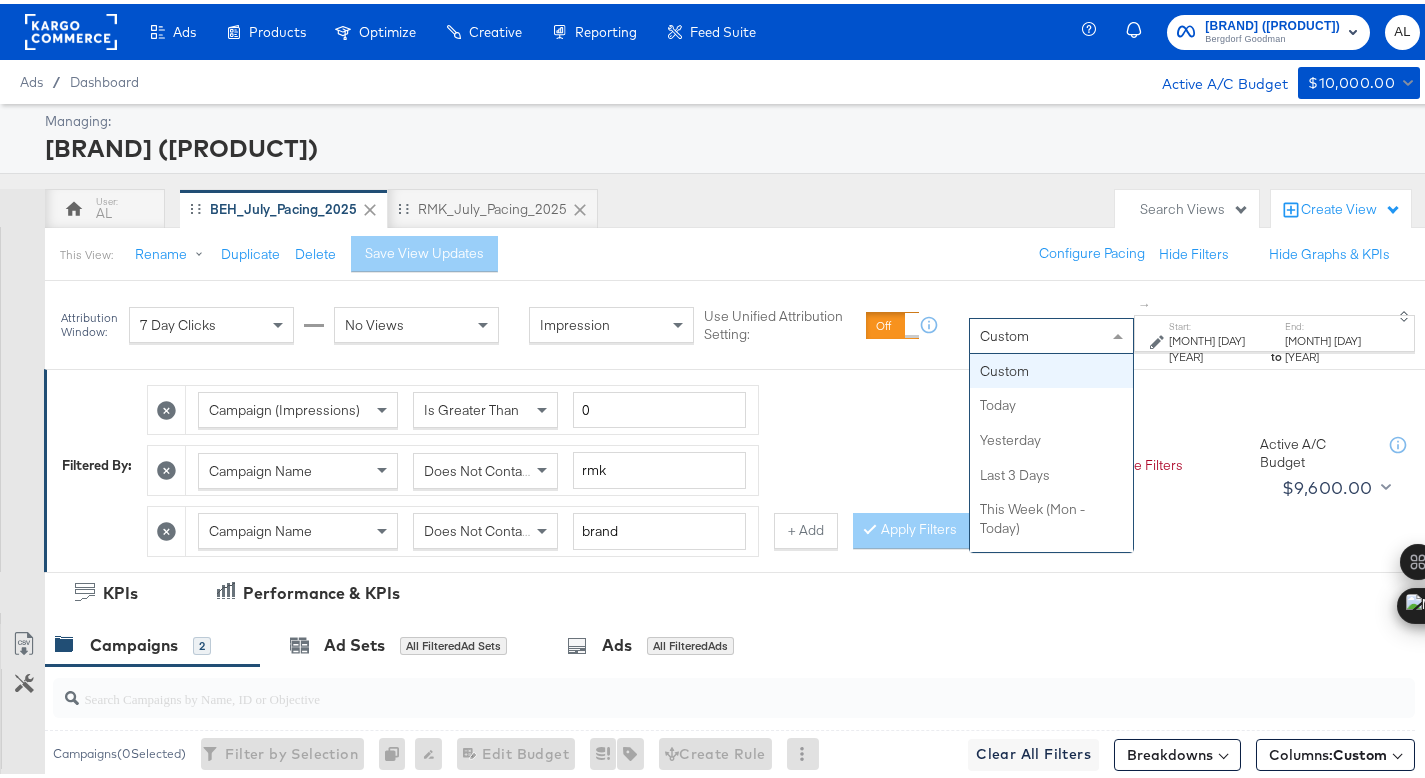 click on "Custom" at bounding box center (1051, 332) 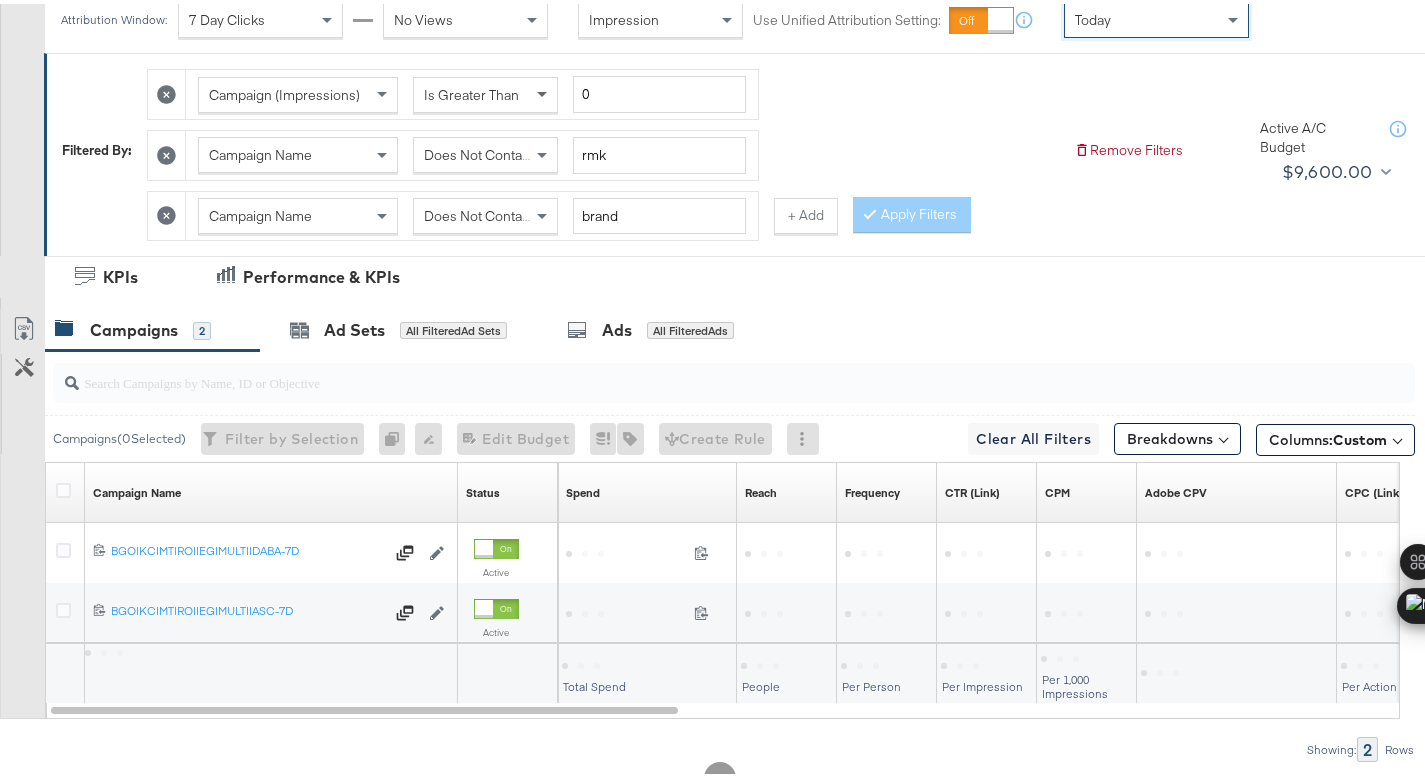 scroll, scrollTop: 362, scrollLeft: 0, axis: vertical 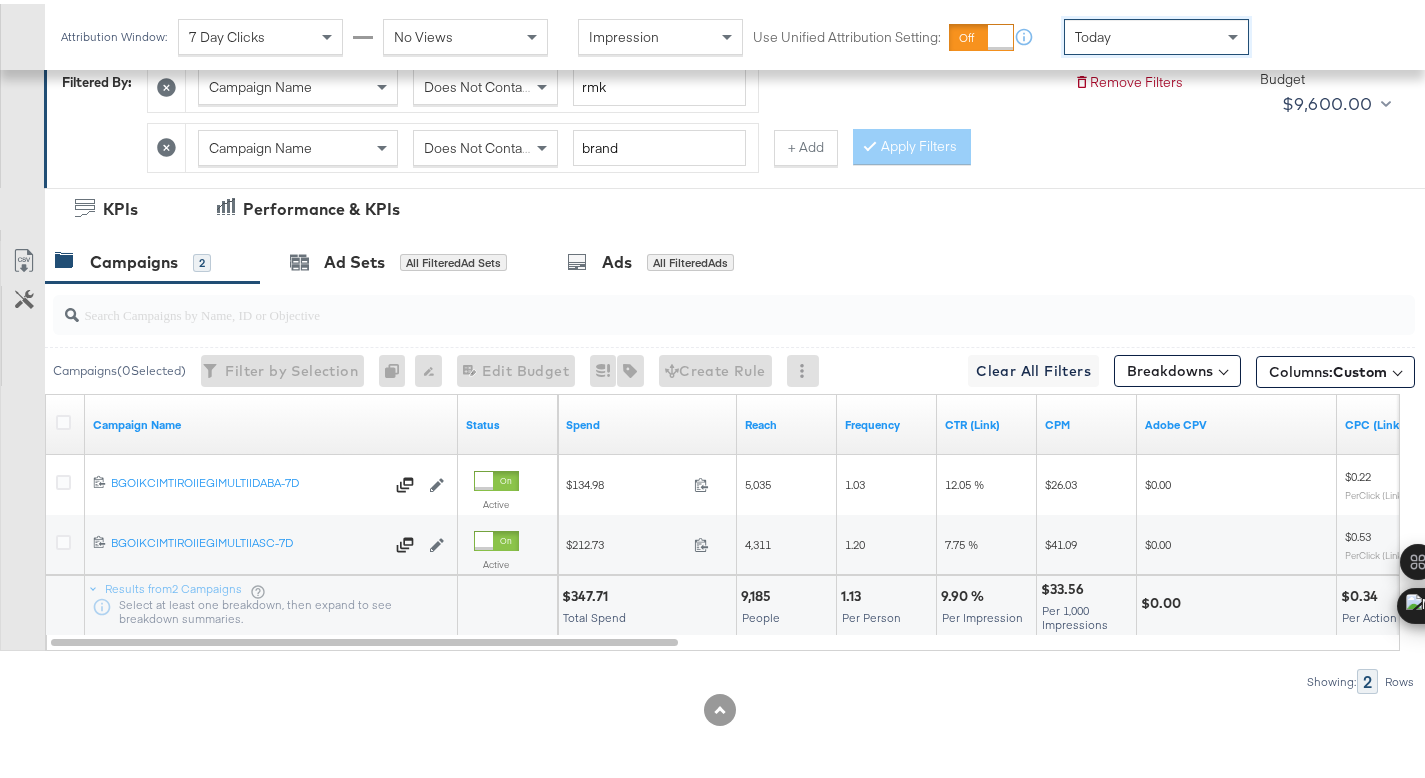 click on "Today" at bounding box center (1093, 33) 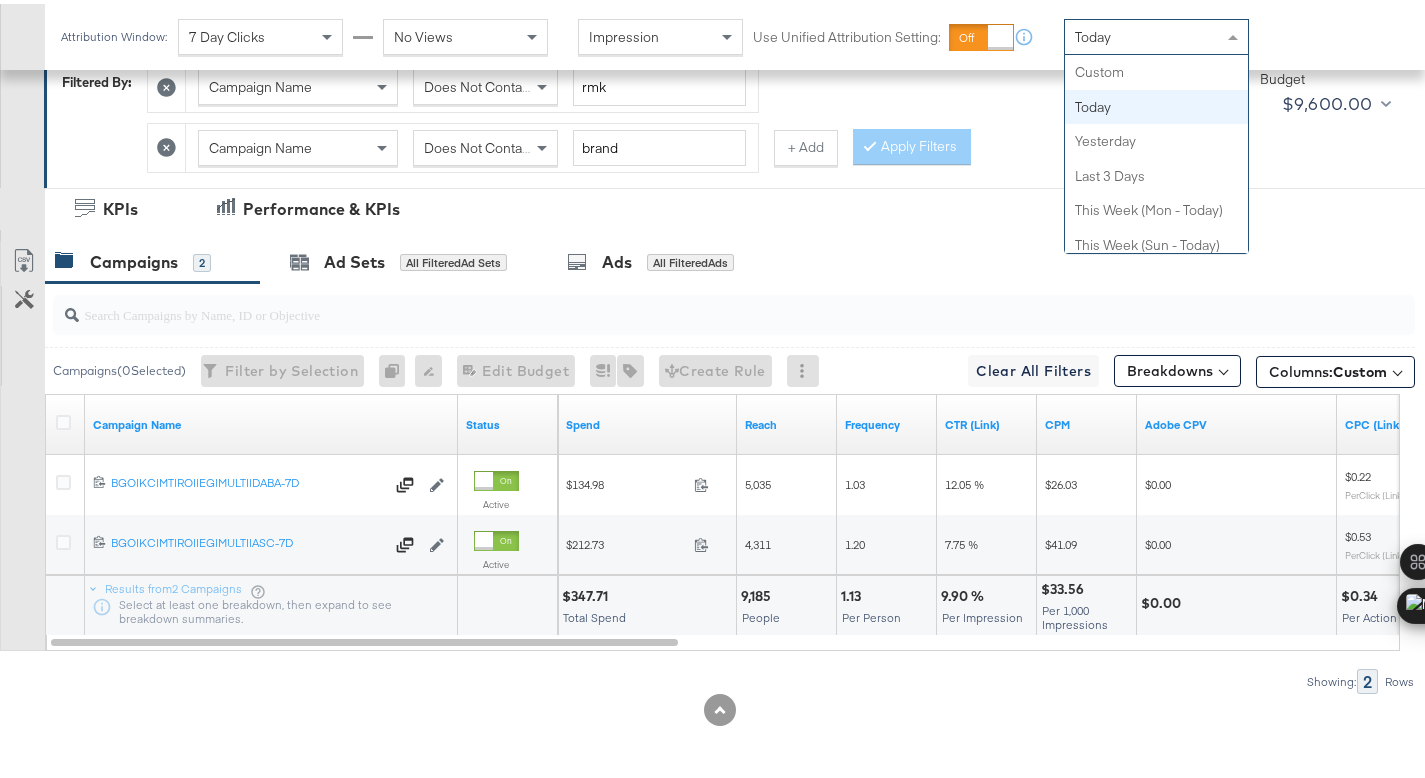 scroll, scrollTop: 35, scrollLeft: 0, axis: vertical 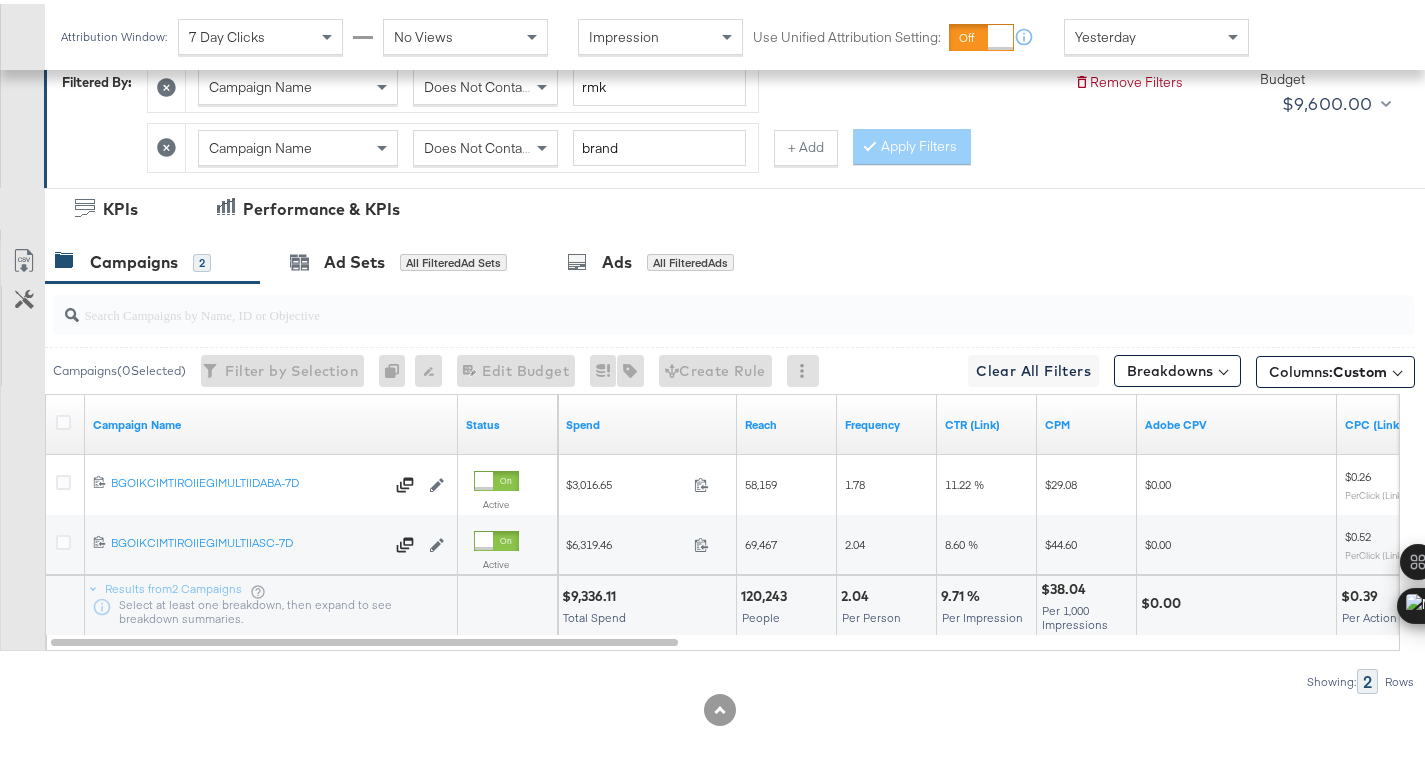click on "$9,336.11" at bounding box center [592, 592] 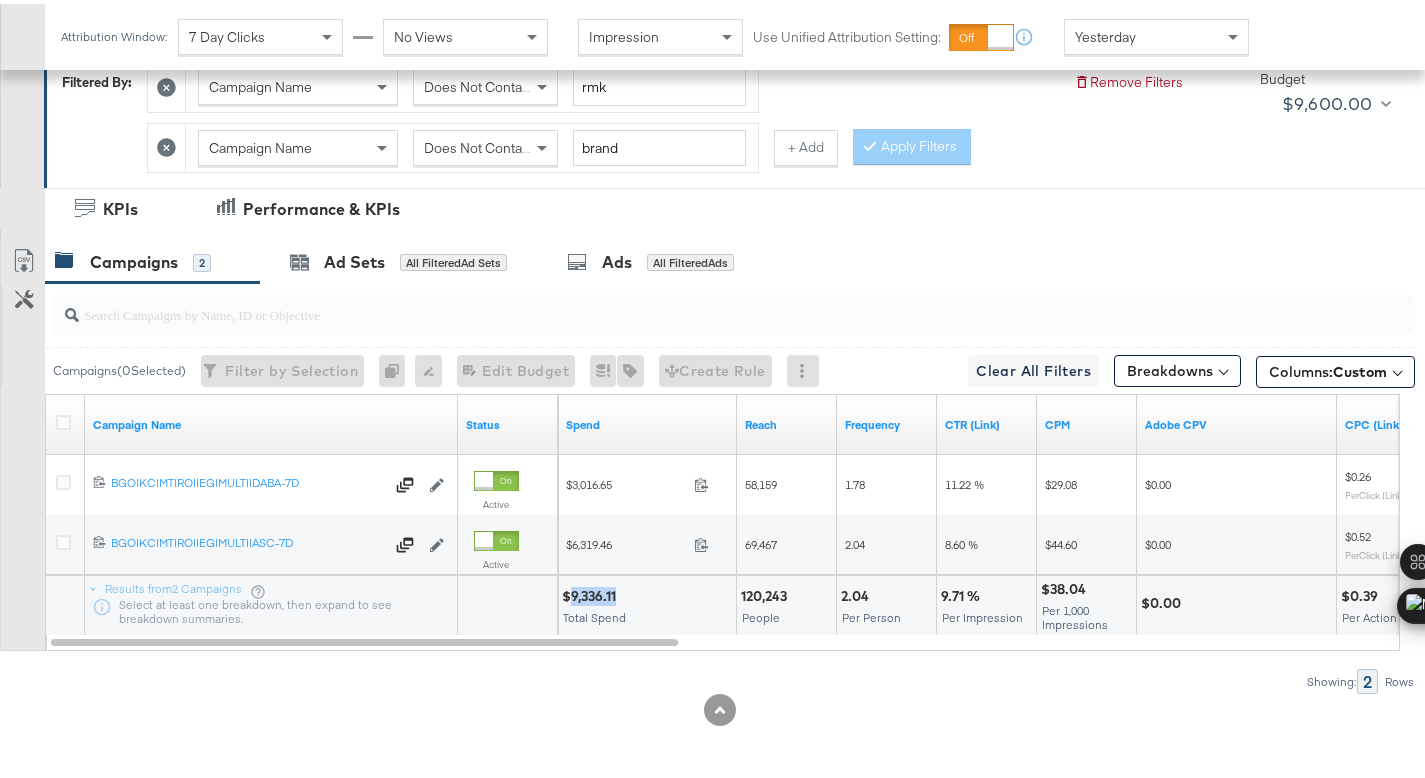 click on "$9,336.11" at bounding box center (592, 592) 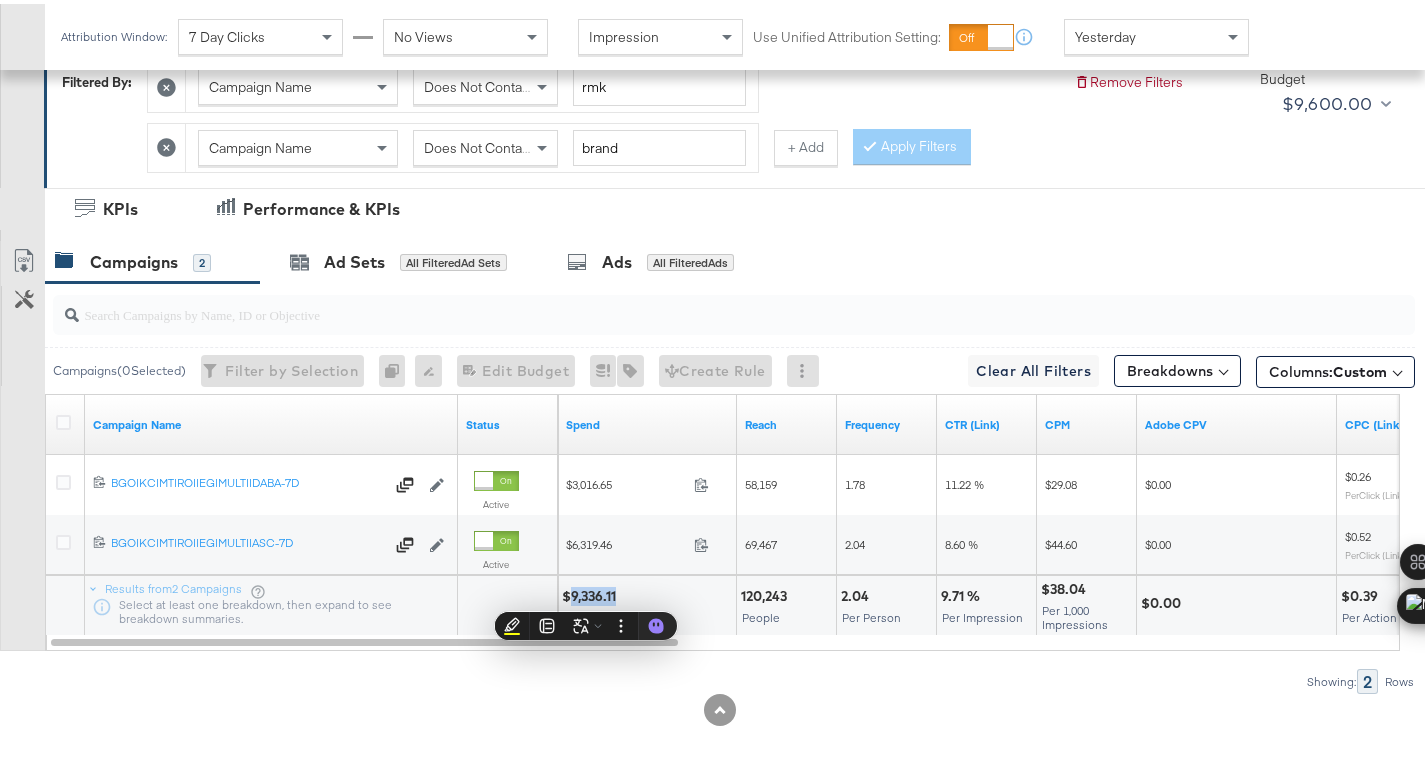 copy on "9,336.11" 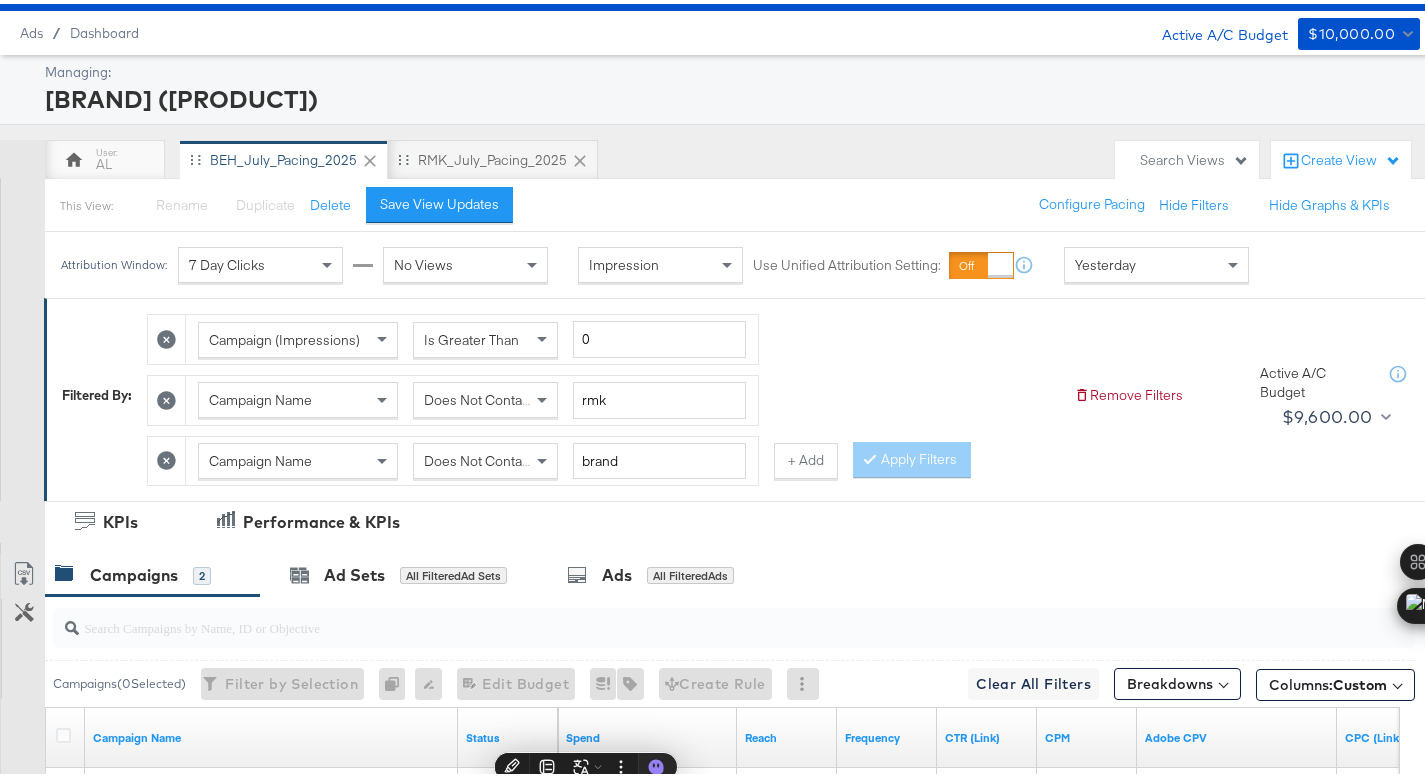 scroll, scrollTop: 0, scrollLeft: 0, axis: both 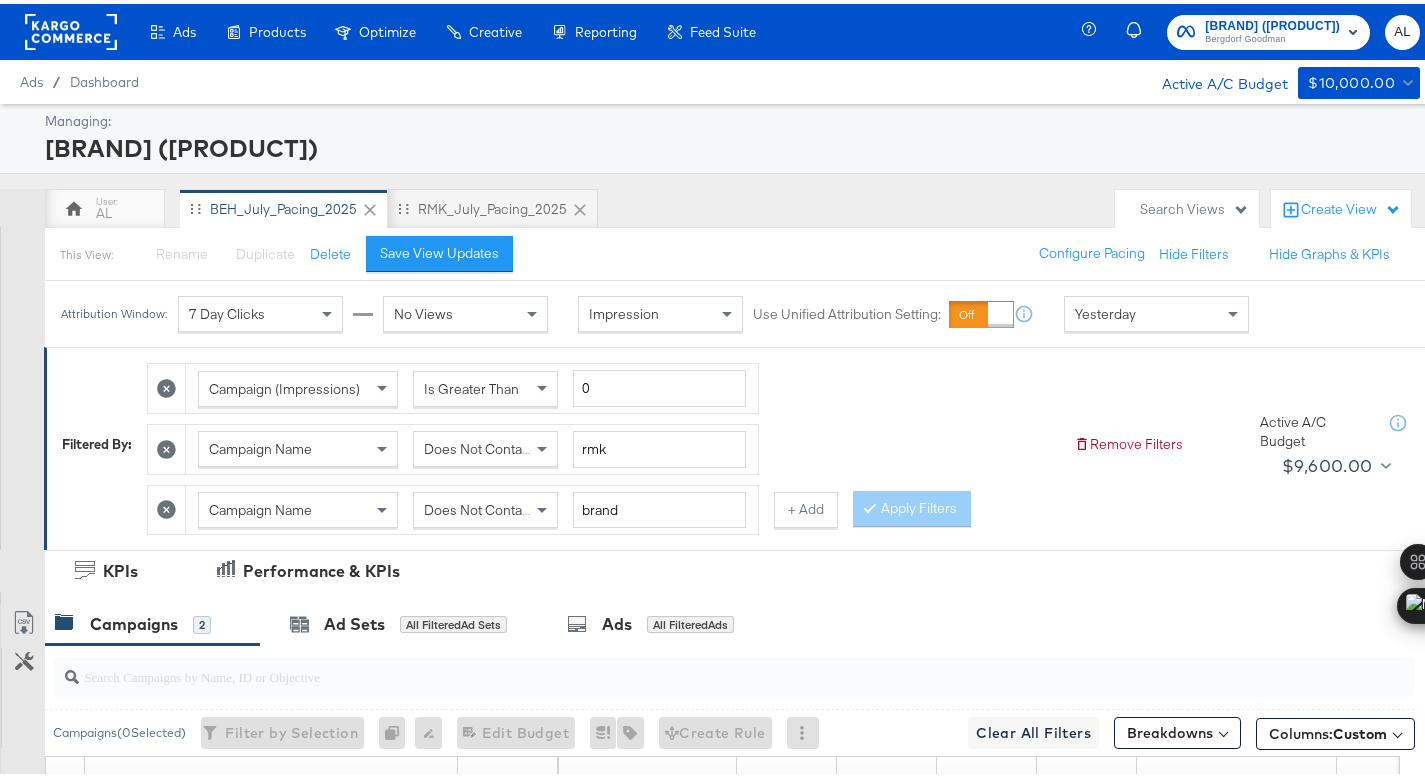 click 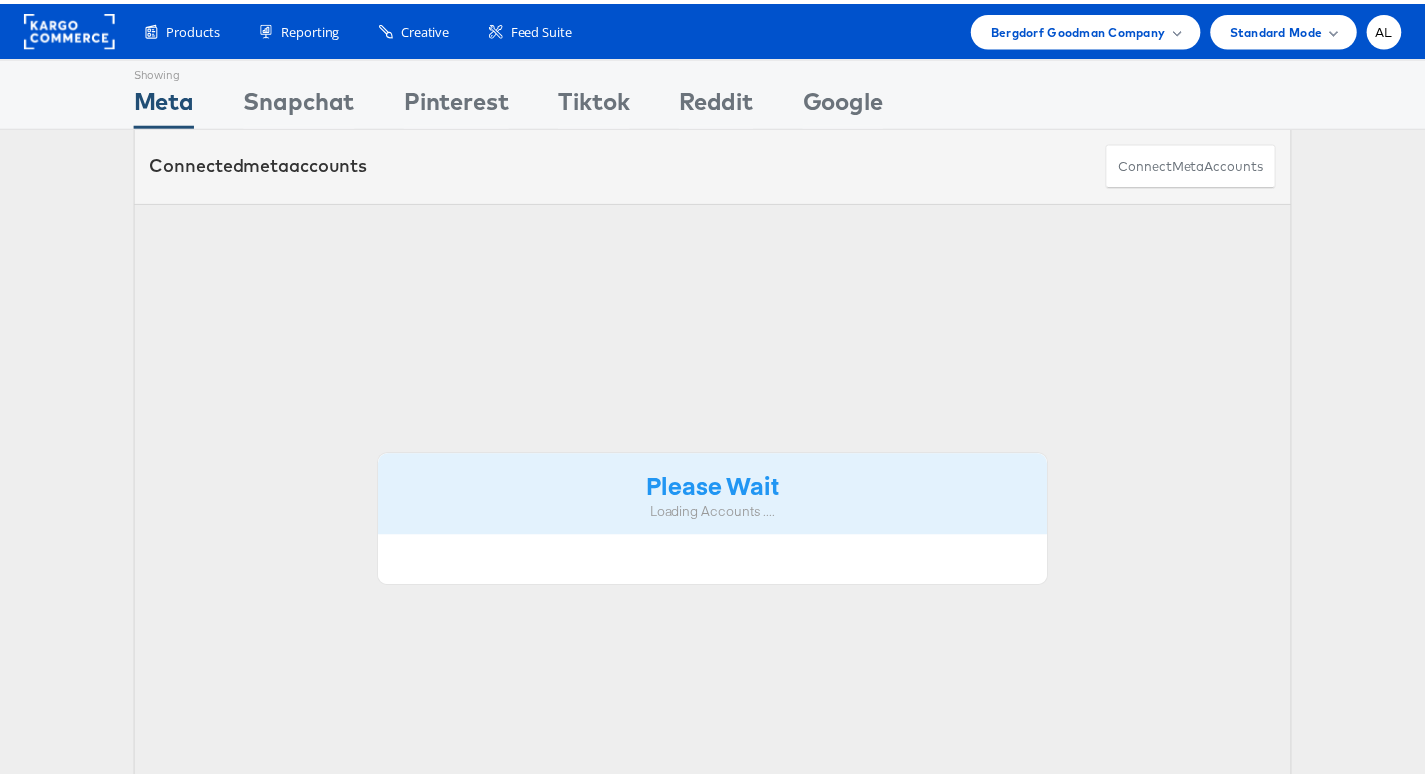 scroll, scrollTop: 0, scrollLeft: 0, axis: both 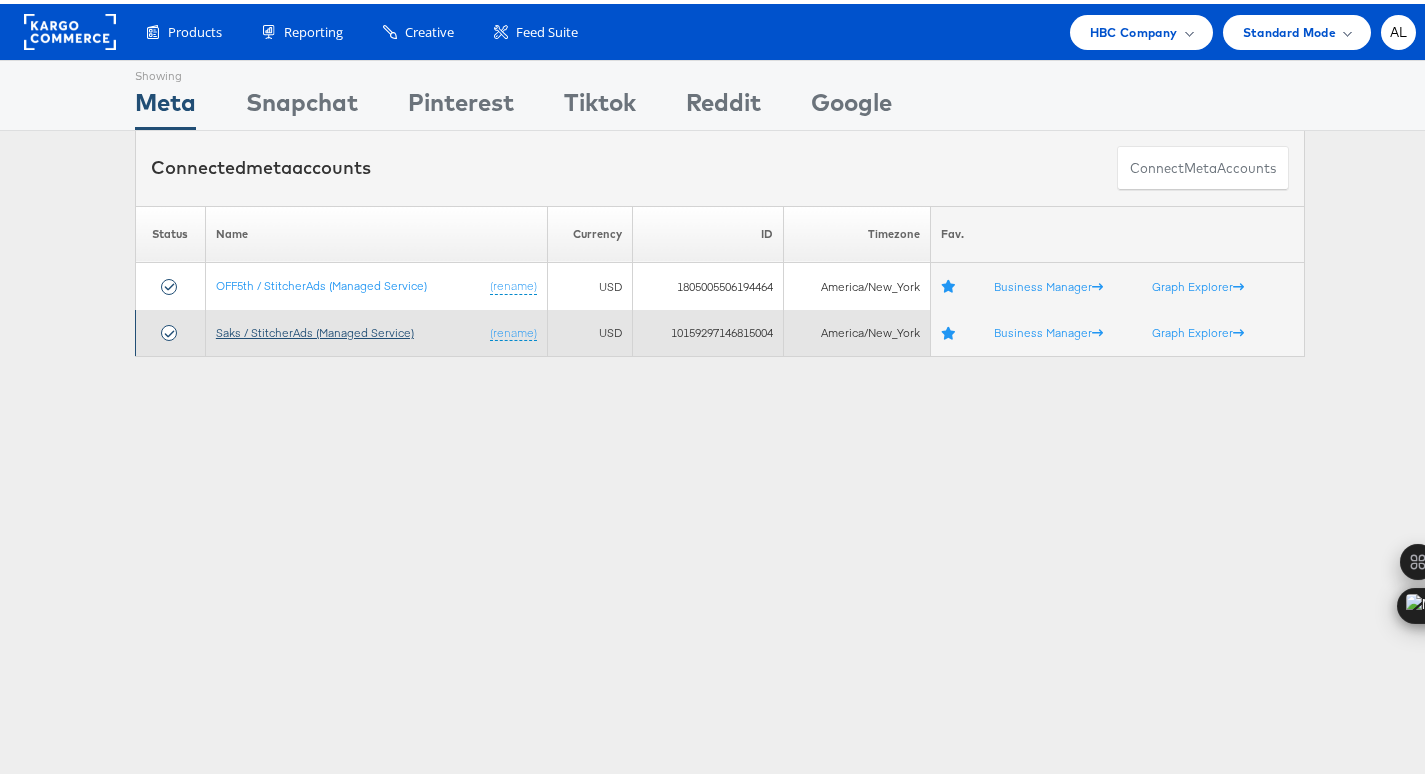 click on "Saks / StitcherAds (Managed Service)" at bounding box center [315, 328] 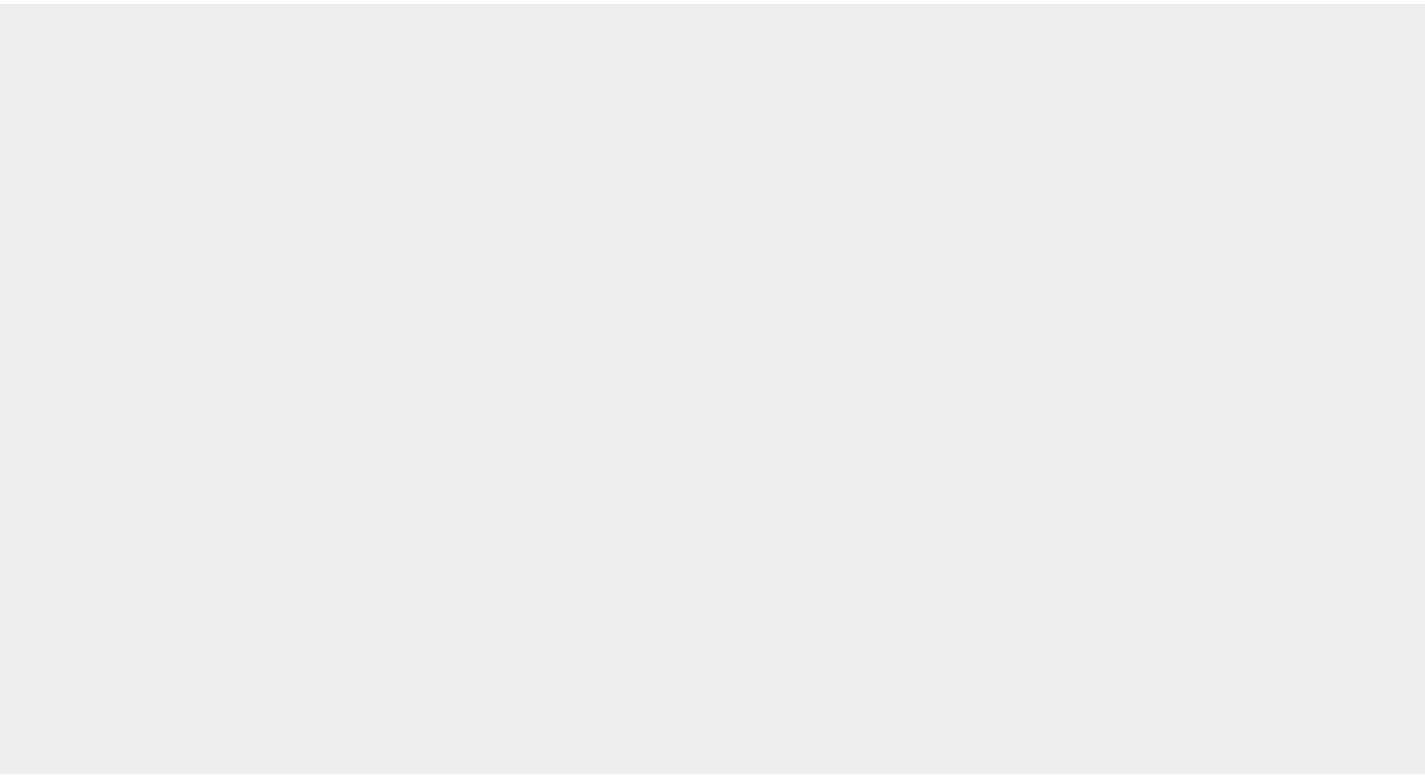 scroll, scrollTop: 0, scrollLeft: 0, axis: both 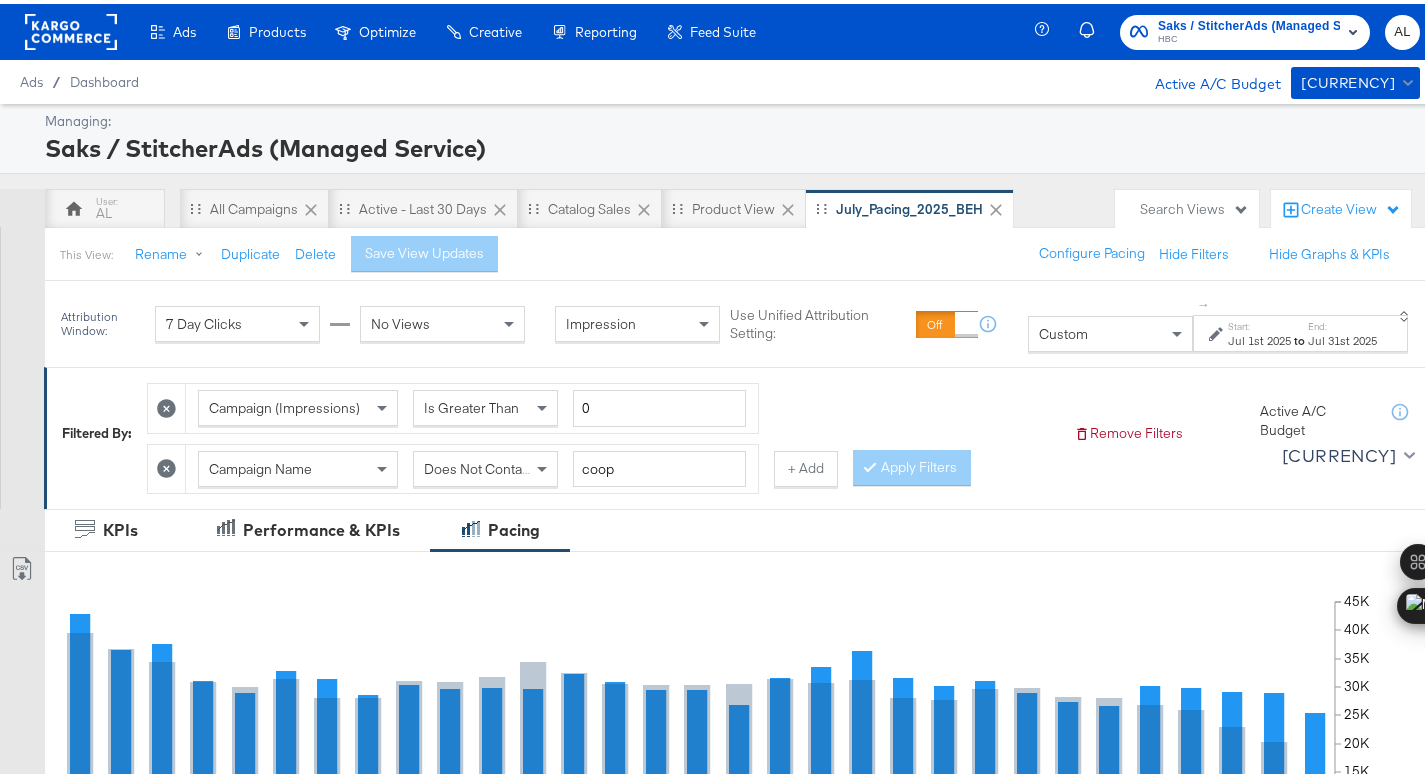 click on "Custom" at bounding box center [1110, 330] 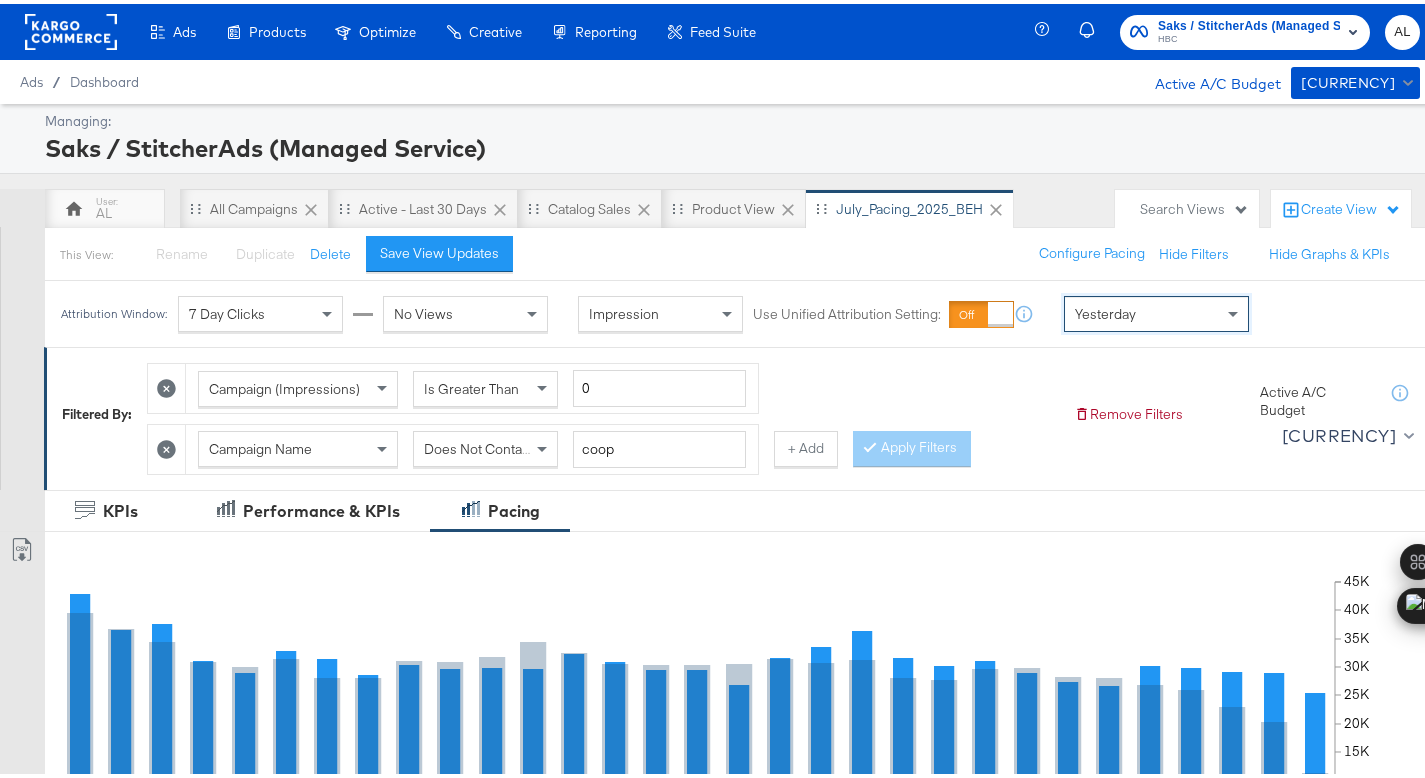 scroll, scrollTop: 838, scrollLeft: 0, axis: vertical 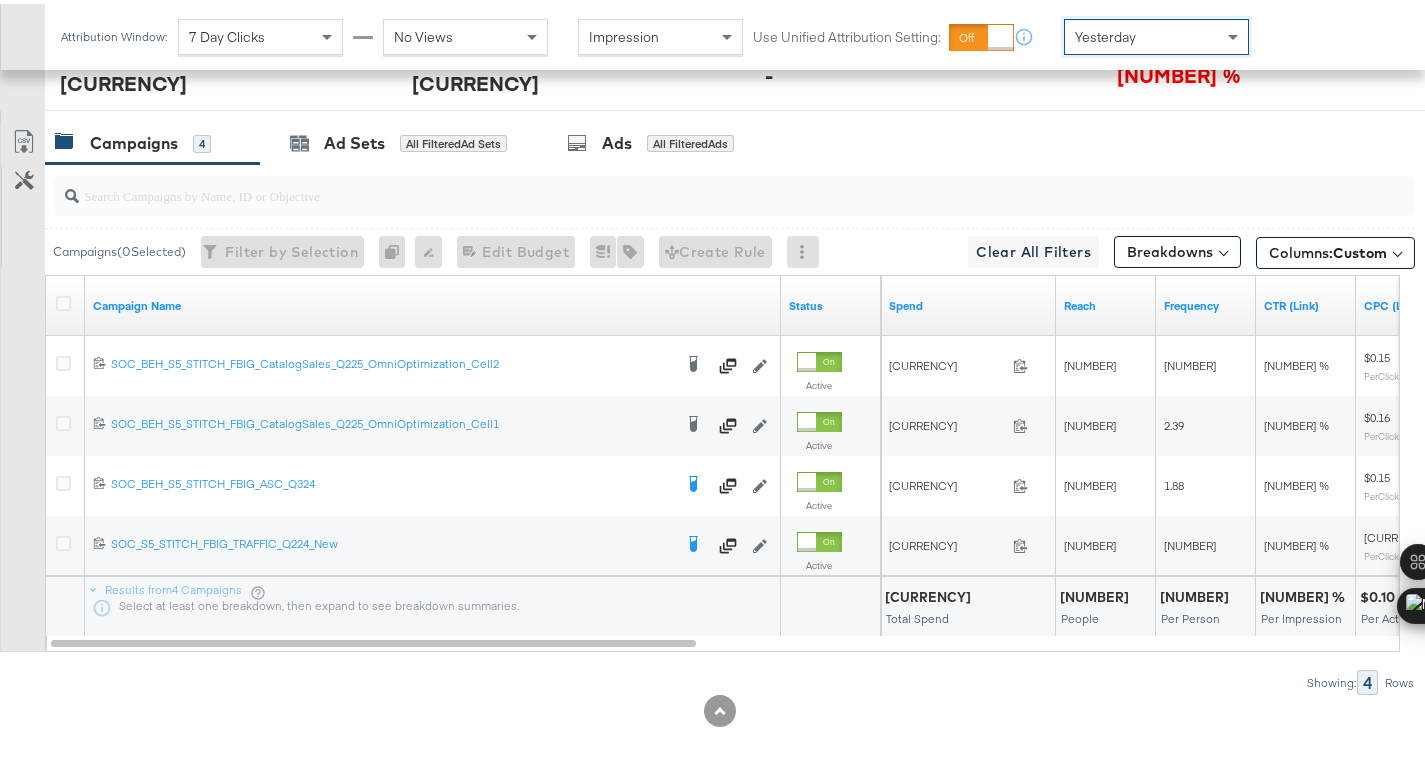 click on "$25,358.75" at bounding box center (931, 593) 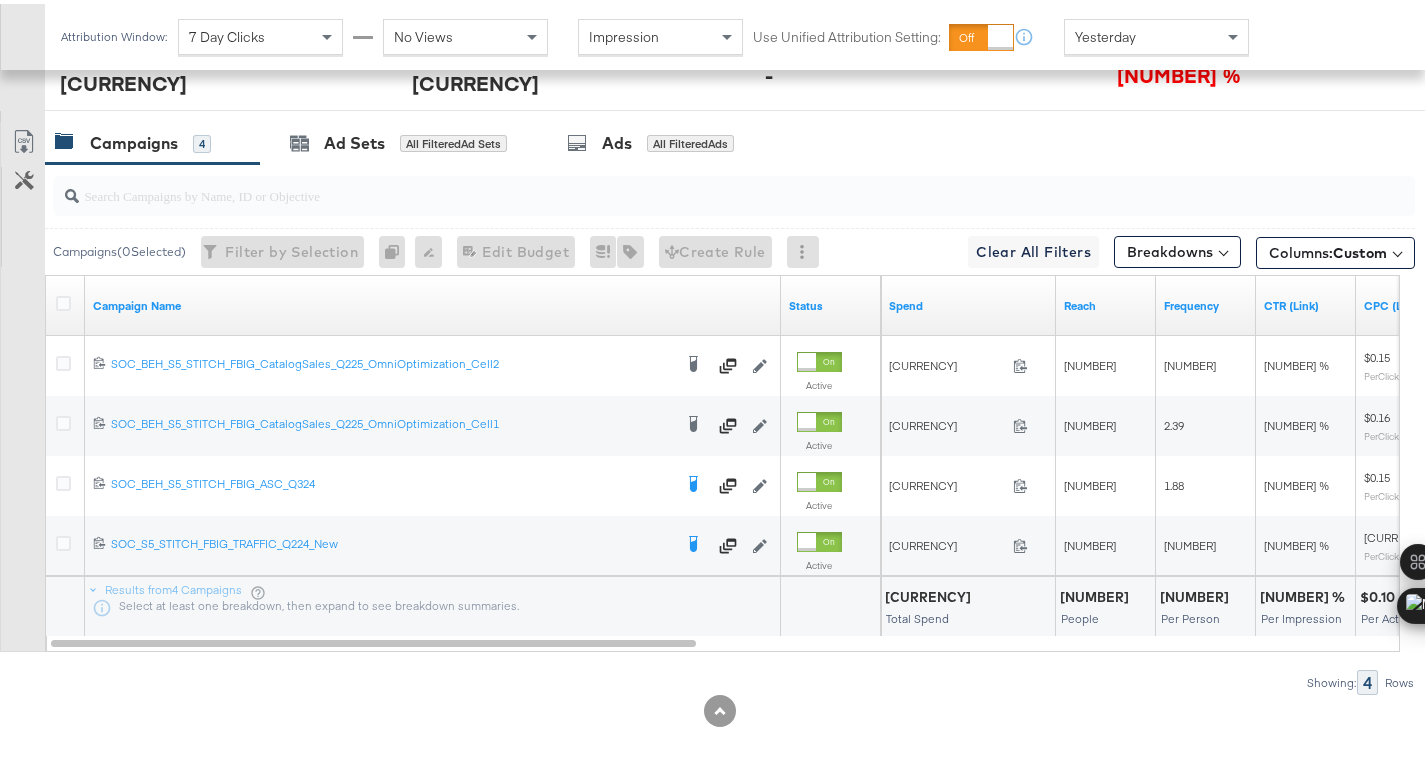 click on "$25,358.75" at bounding box center [931, 593] 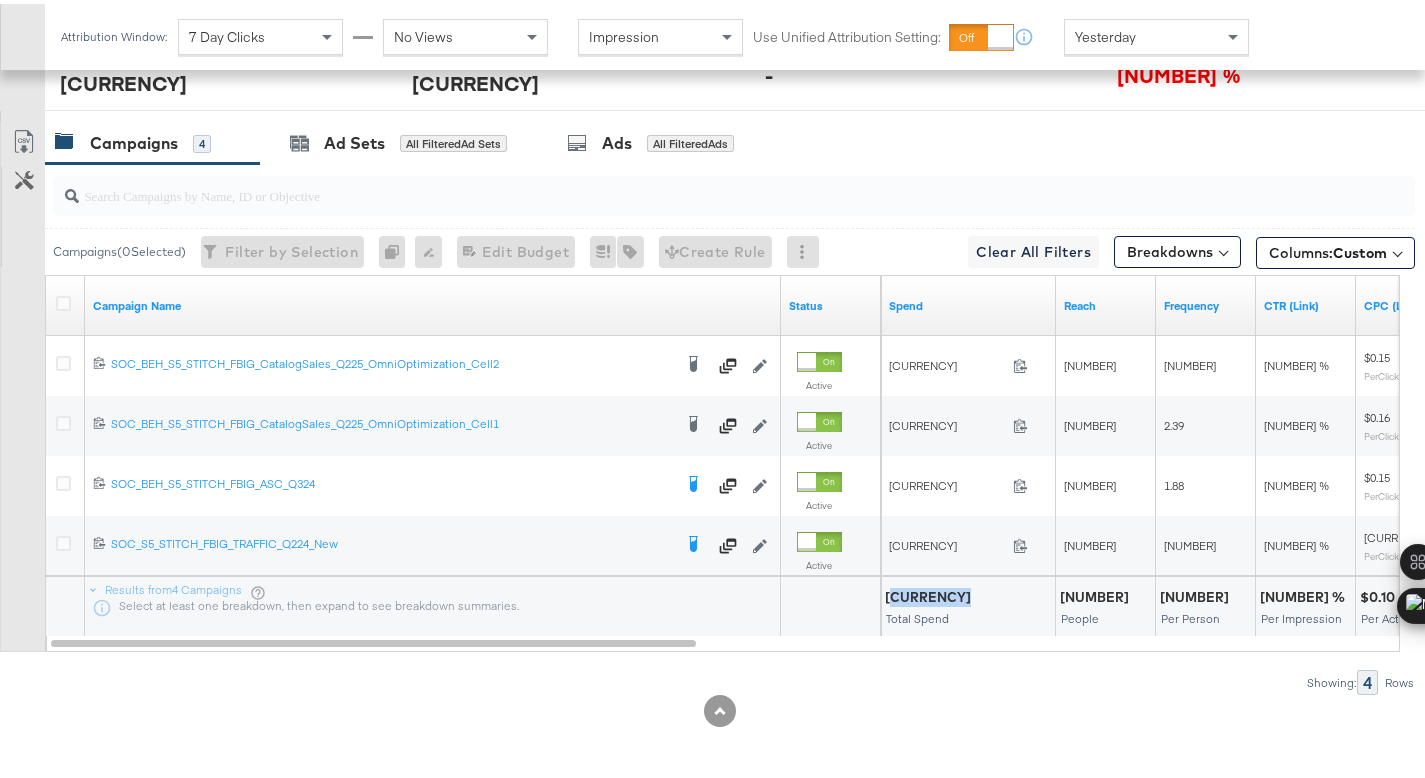 click on "$25,358.75" at bounding box center [931, 593] 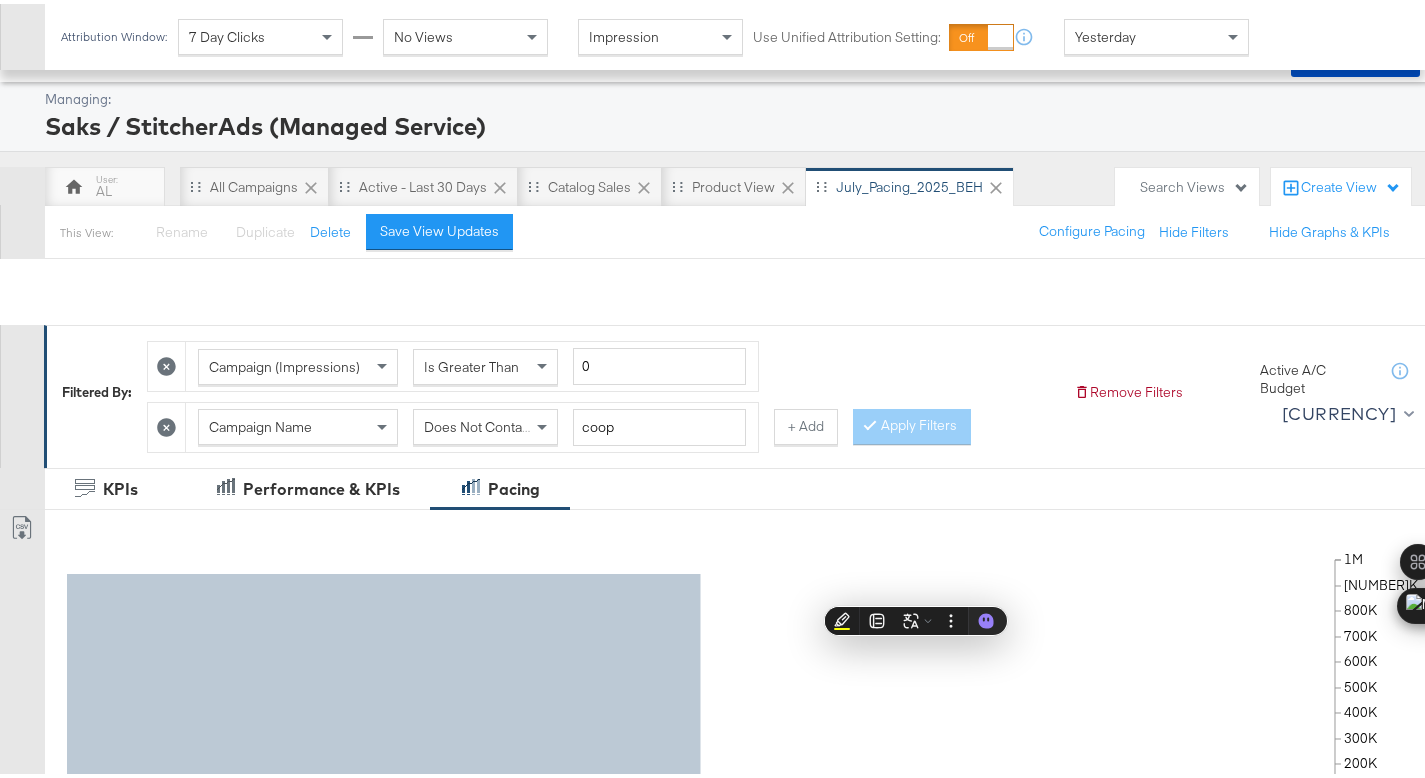 scroll, scrollTop: 0, scrollLeft: 0, axis: both 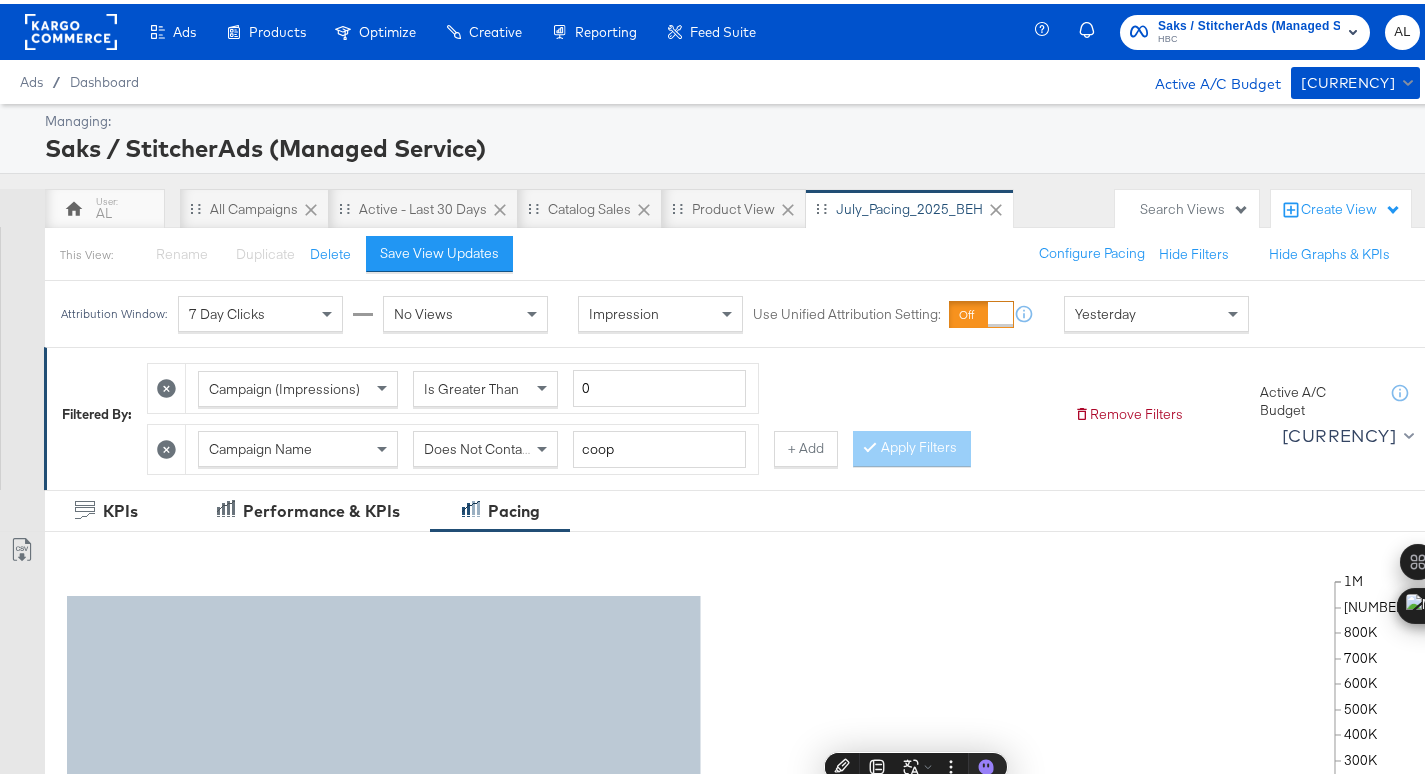 click 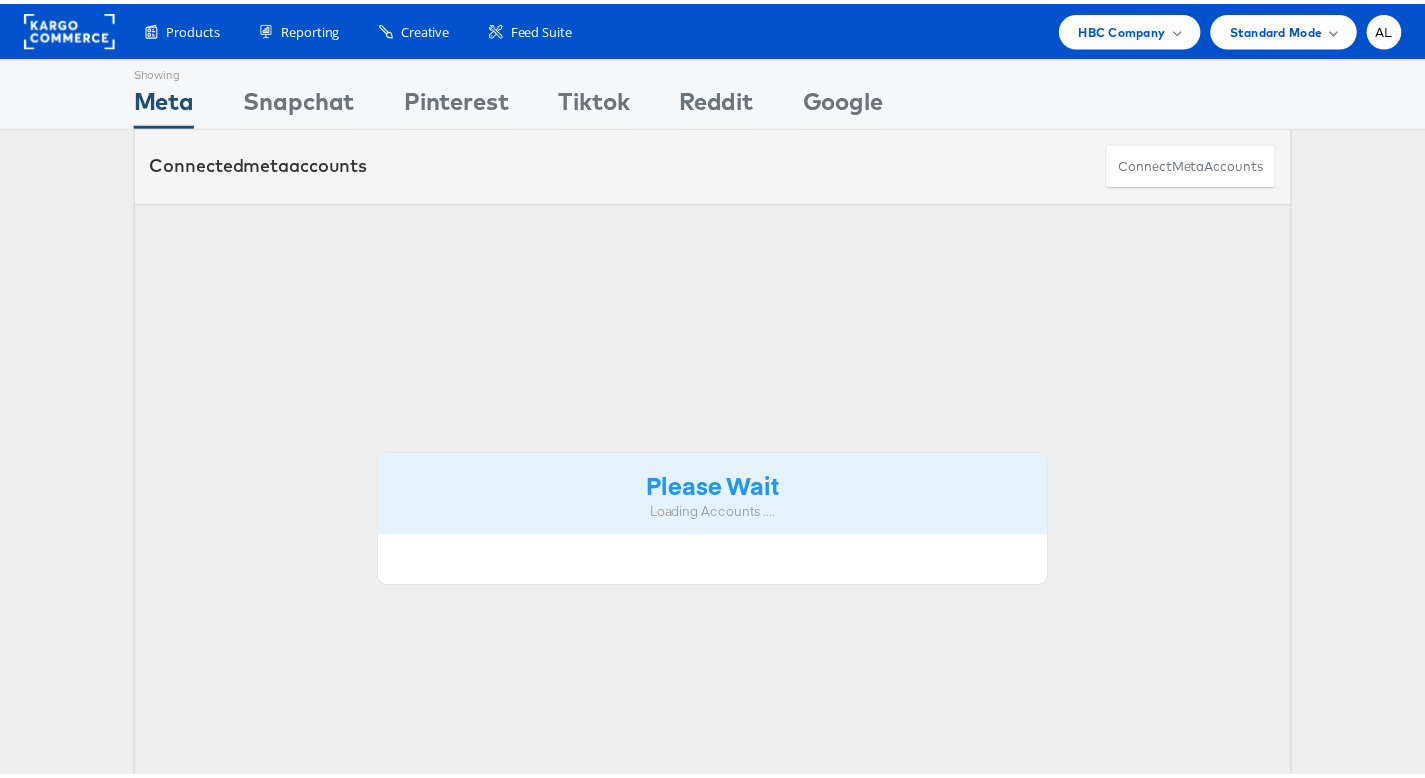 scroll, scrollTop: 0, scrollLeft: 0, axis: both 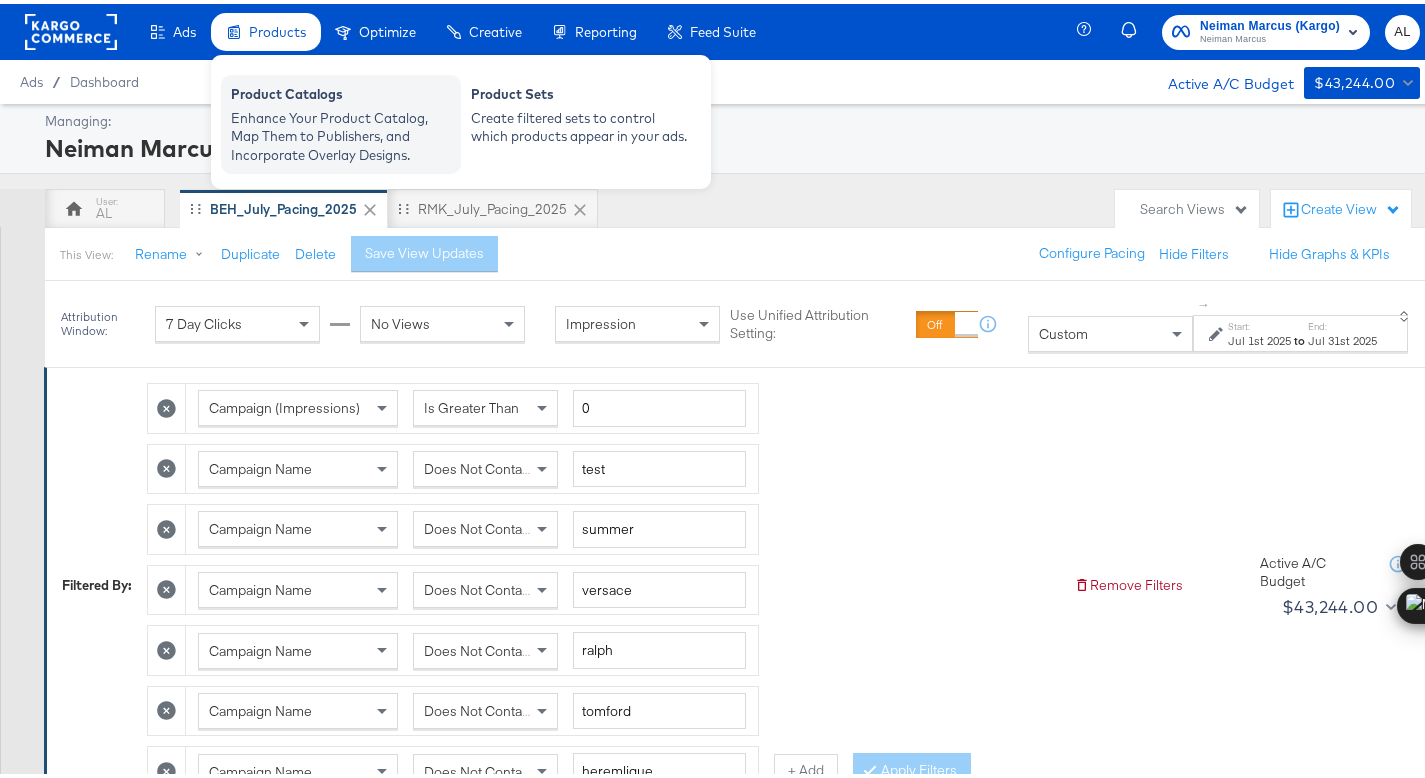 click on "Enhance Your Product Catalog, Map Them to Publishers, and Incorporate Overlay Designs." at bounding box center (341, 133) 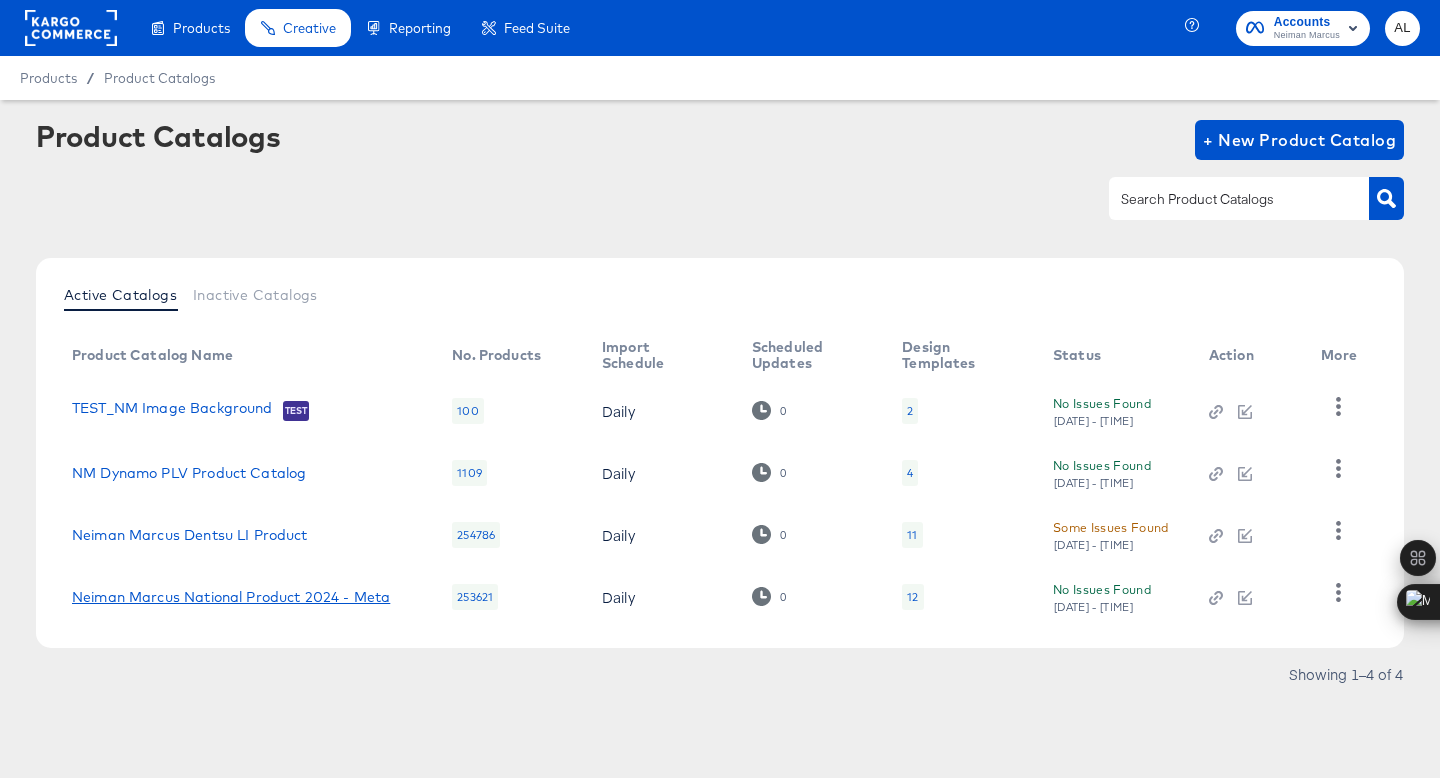 click on "Neiman Marcus National Product 2024 - Meta" at bounding box center (231, 597) 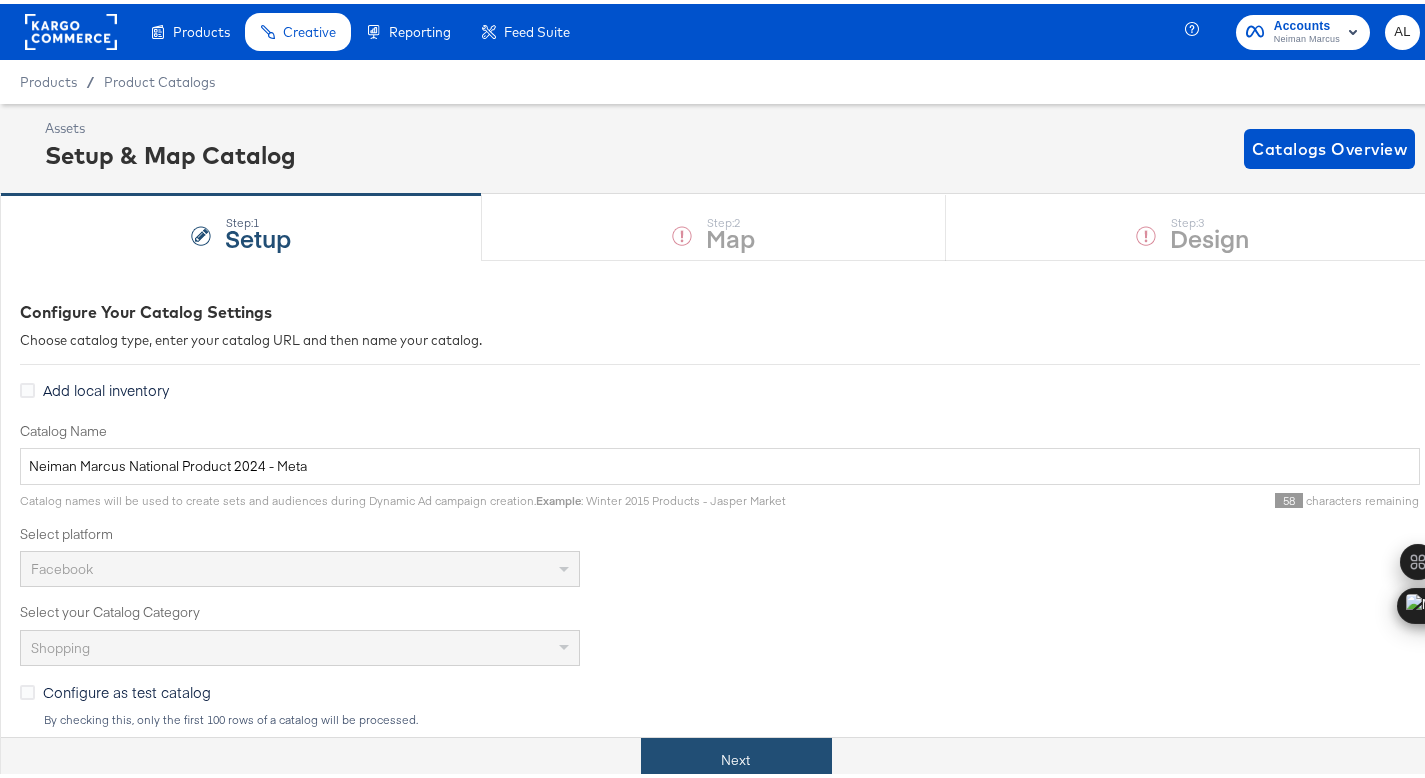 click on "Next" at bounding box center (736, 756) 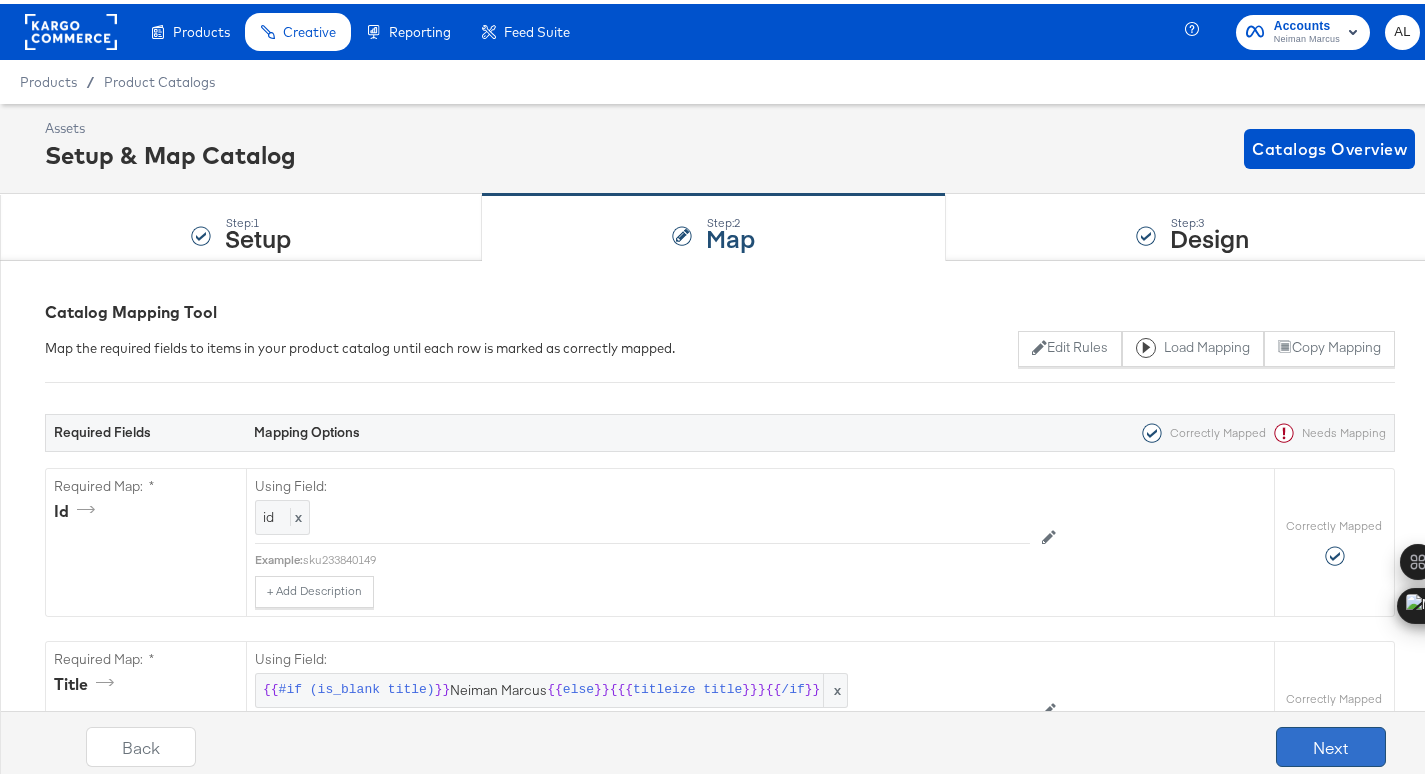 click on "Next" at bounding box center (1331, 743) 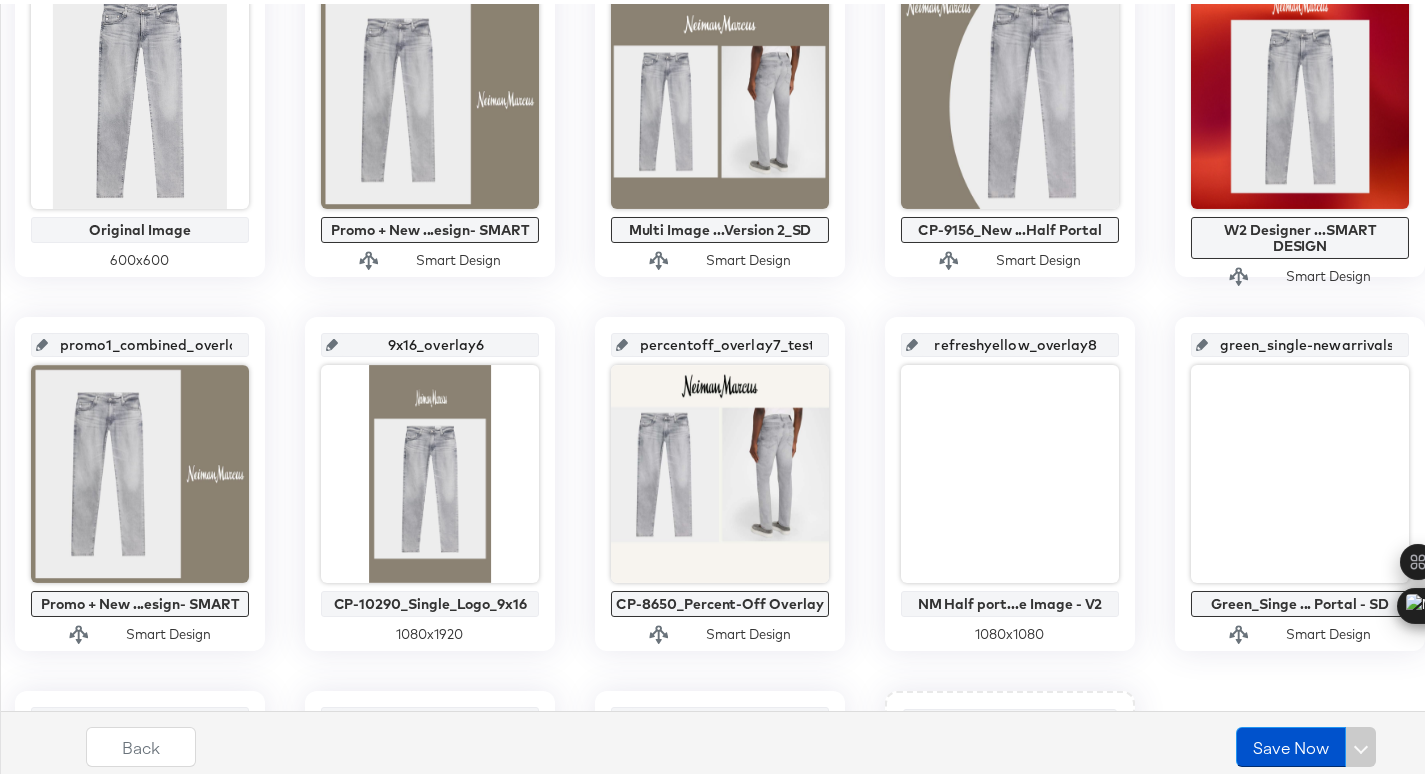 scroll, scrollTop: 537, scrollLeft: 0, axis: vertical 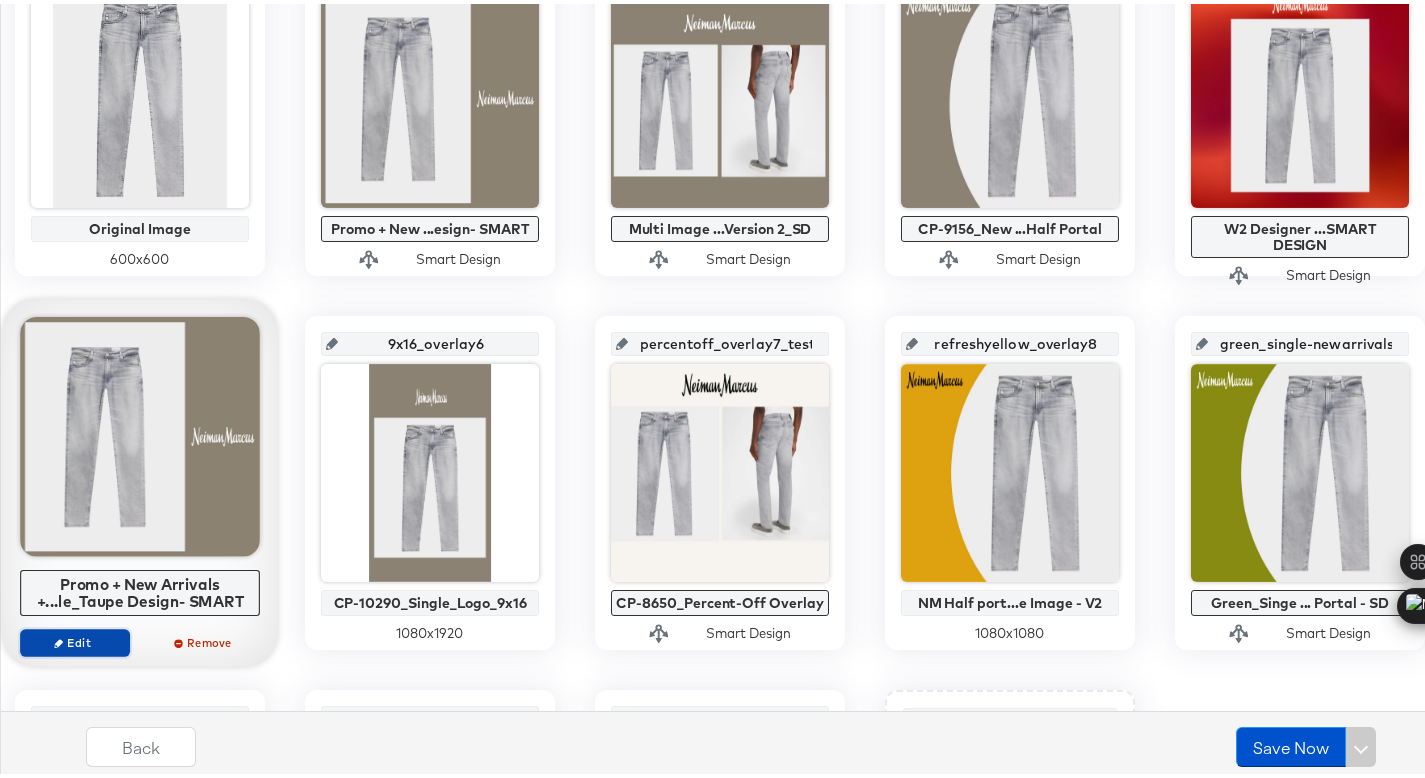 click on "Edit" at bounding box center (75, 638) 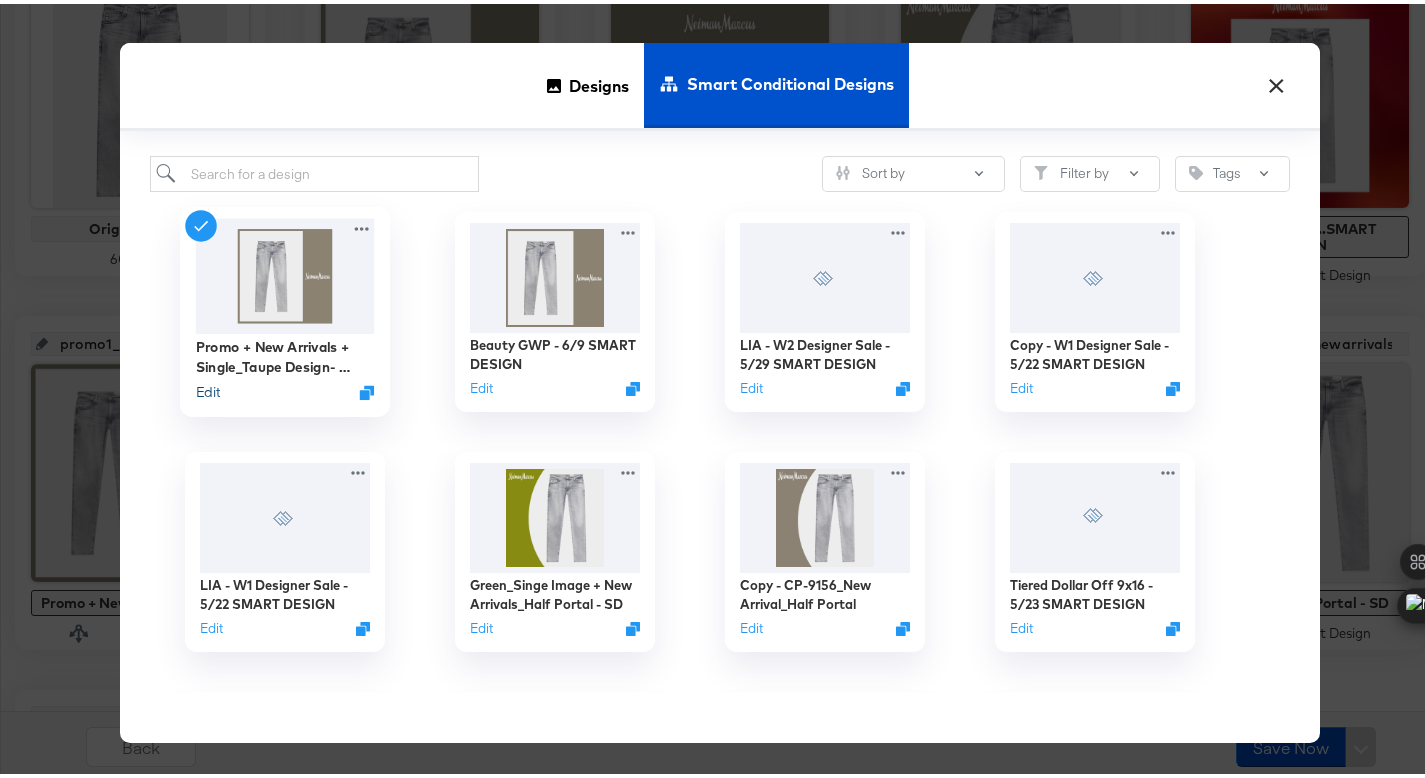 click on "Edit" at bounding box center (208, 388) 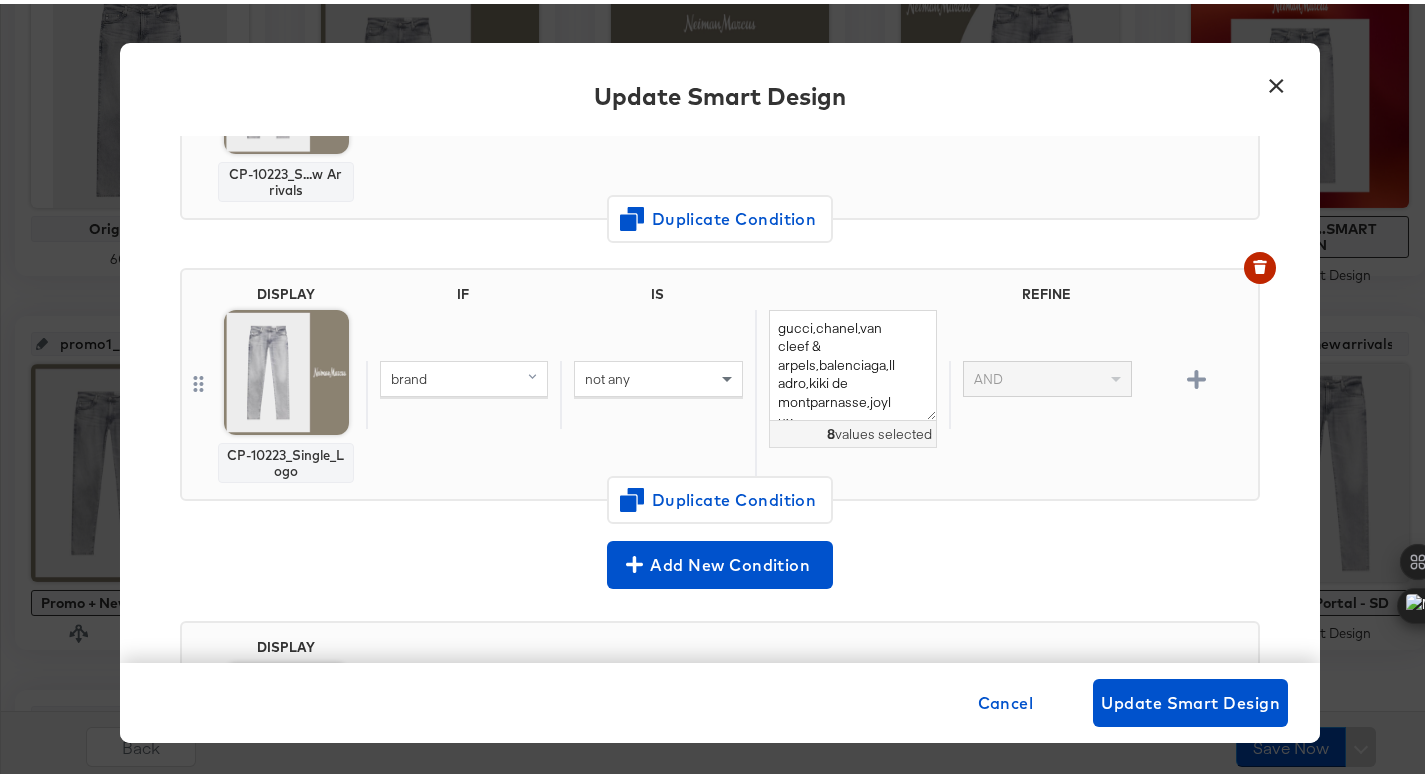 scroll, scrollTop: 0, scrollLeft: 0, axis: both 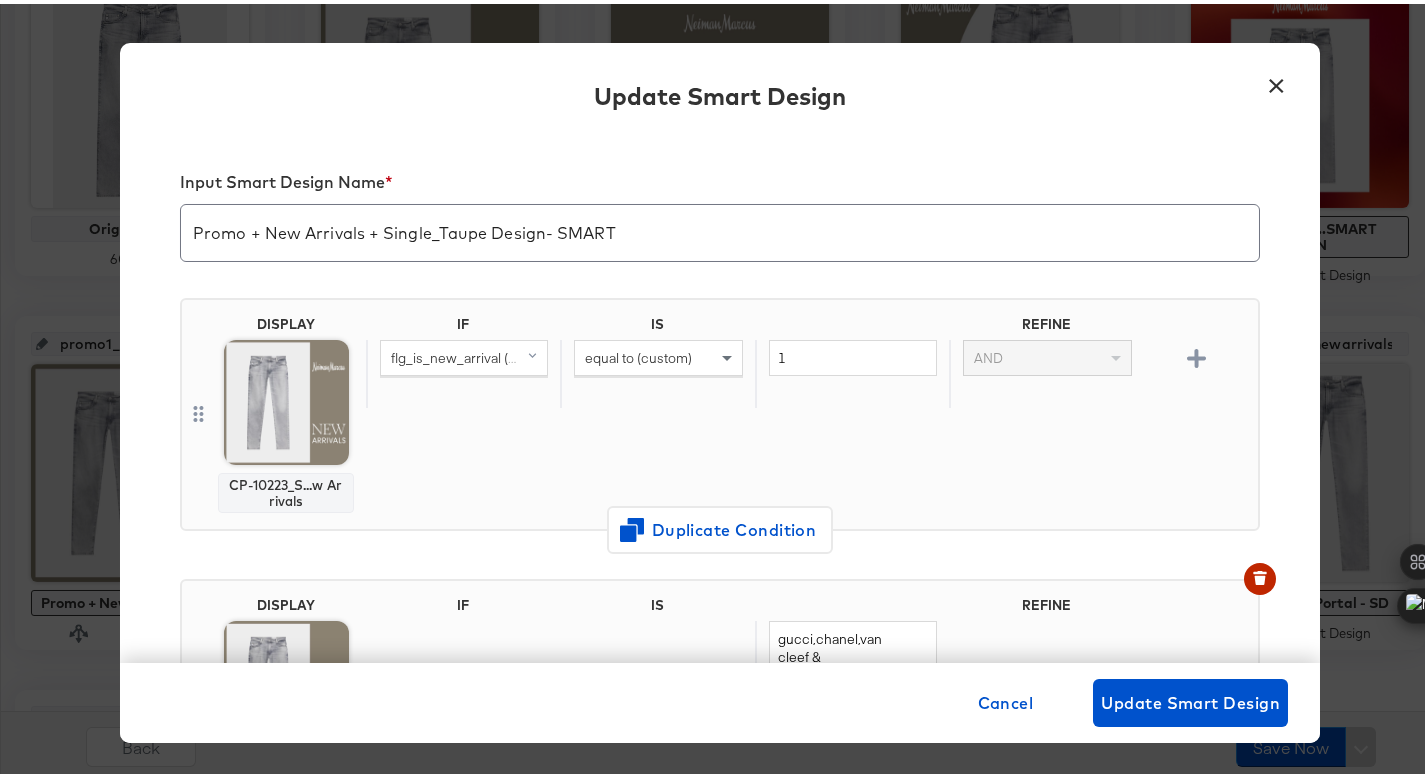 drag, startPoint x: 1277, startPoint y: 78, endPoint x: 1258, endPoint y: 78, distance: 19 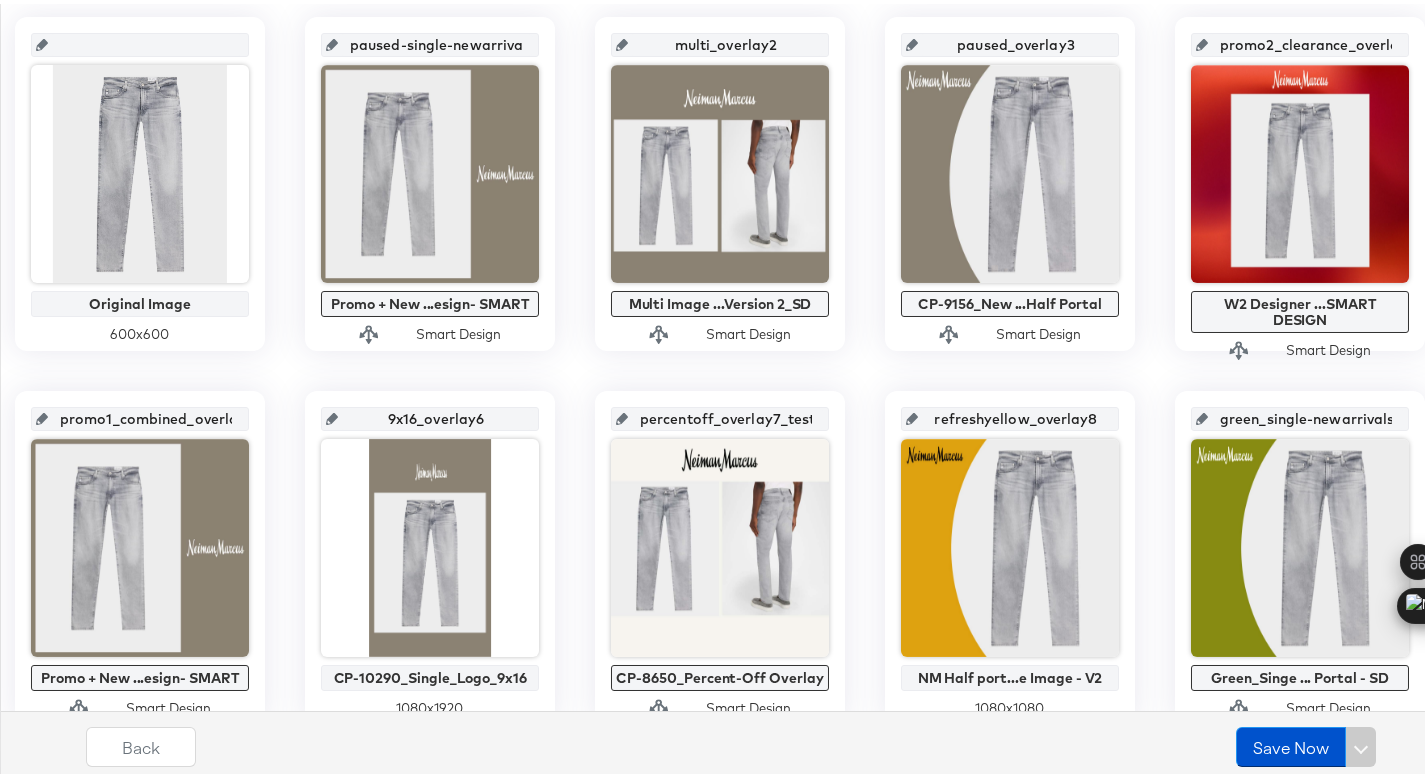 scroll, scrollTop: 0, scrollLeft: 0, axis: both 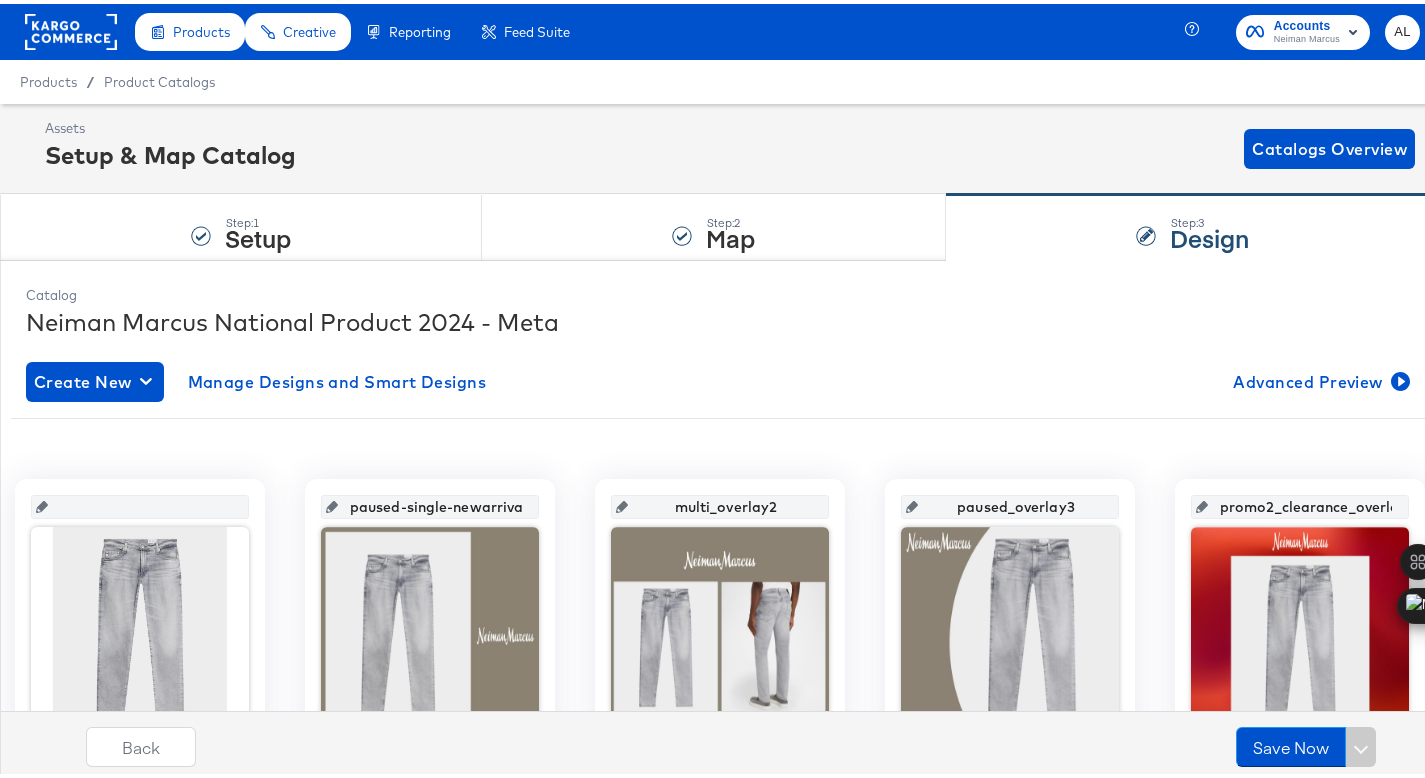 drag, startPoint x: 79, startPoint y: 28, endPoint x: 190, endPoint y: 41, distance: 111.75867 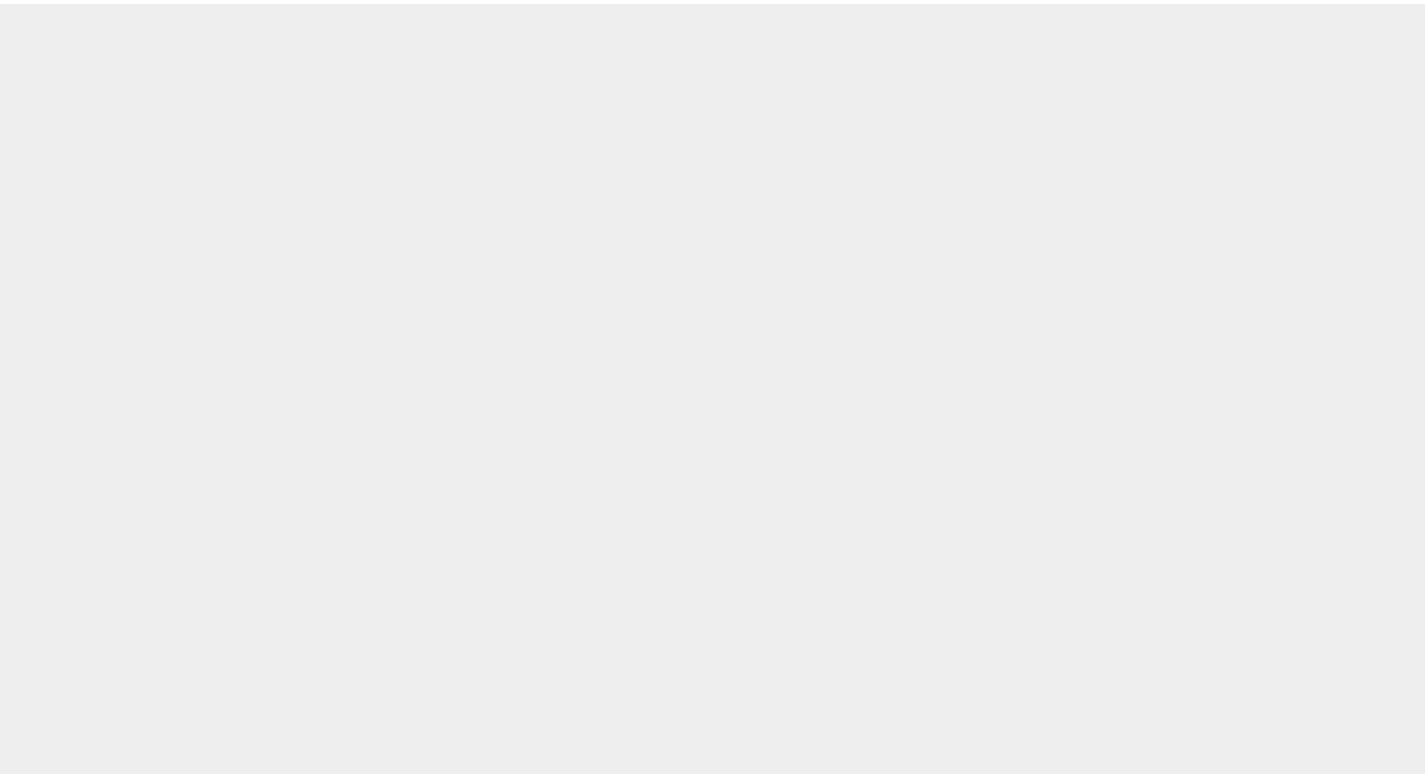 scroll, scrollTop: 0, scrollLeft: 0, axis: both 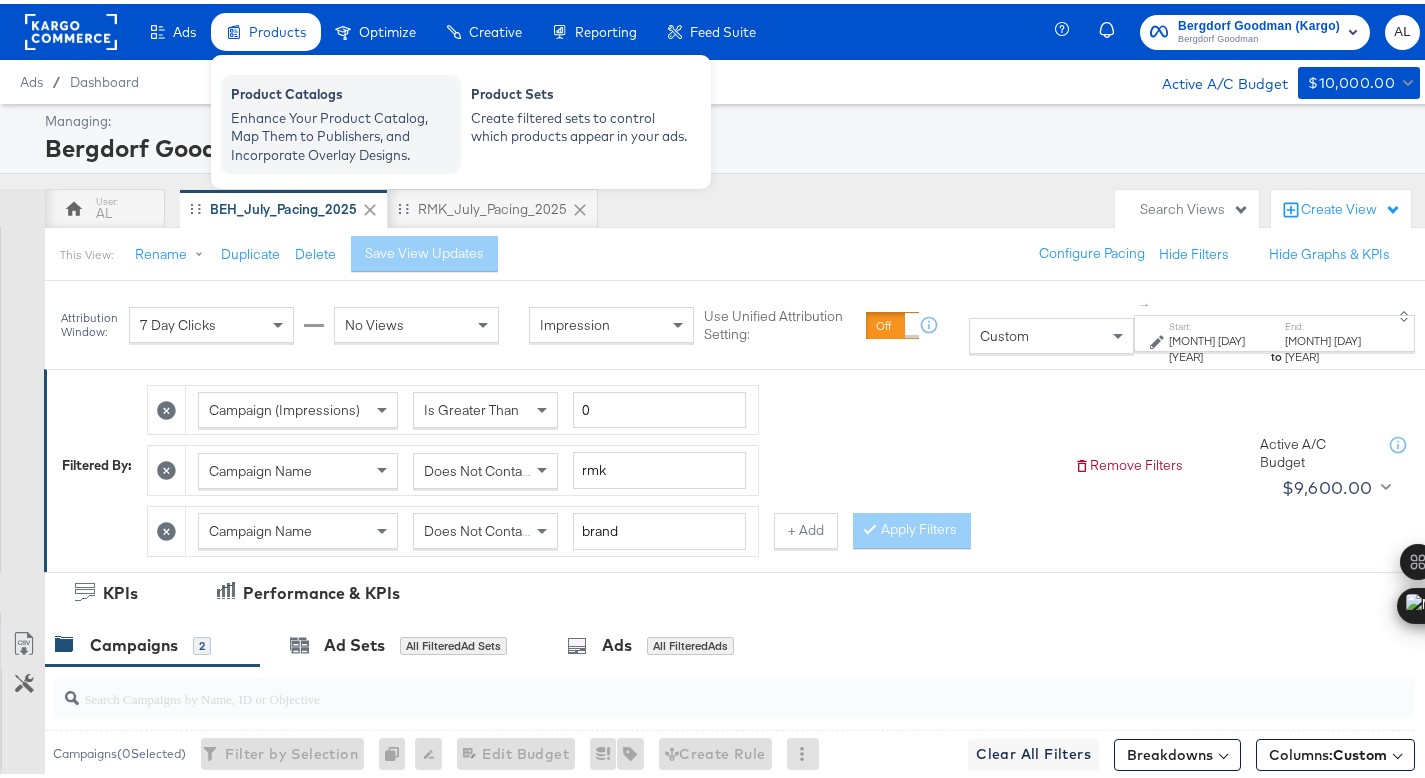 click on "Product Catalogs" at bounding box center (341, 93) 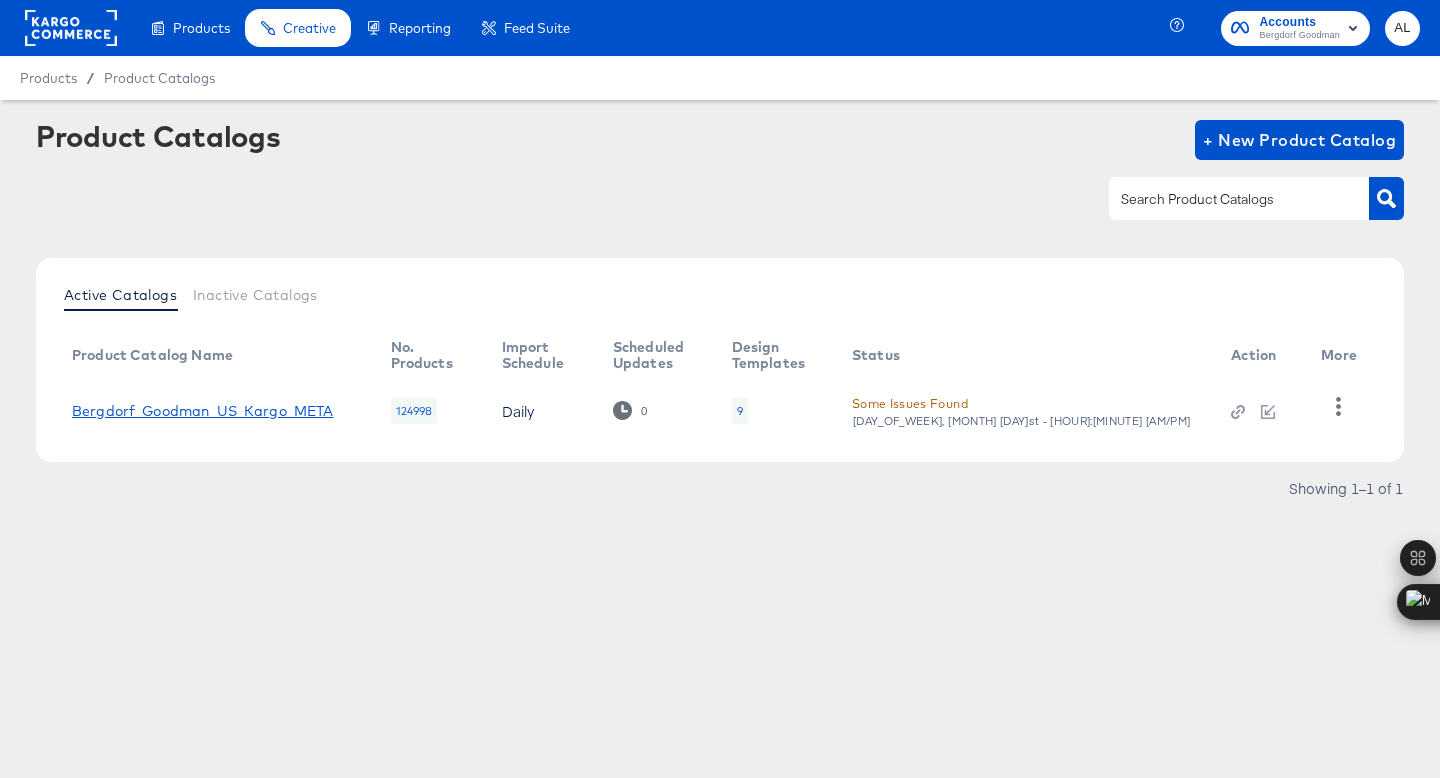 click on "Bergdorf_Goodman_US_Kargo_META" at bounding box center (203, 411) 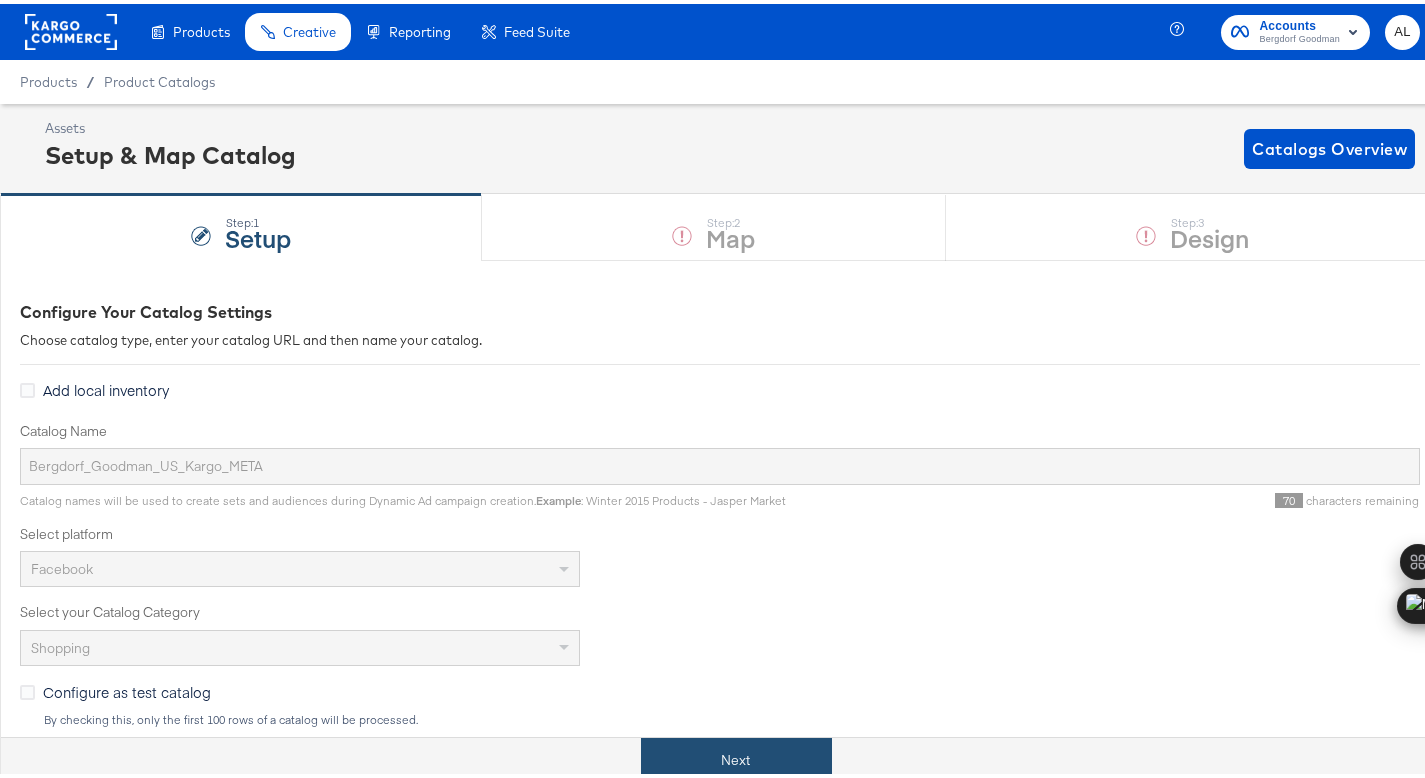 click on "Next" at bounding box center (736, 756) 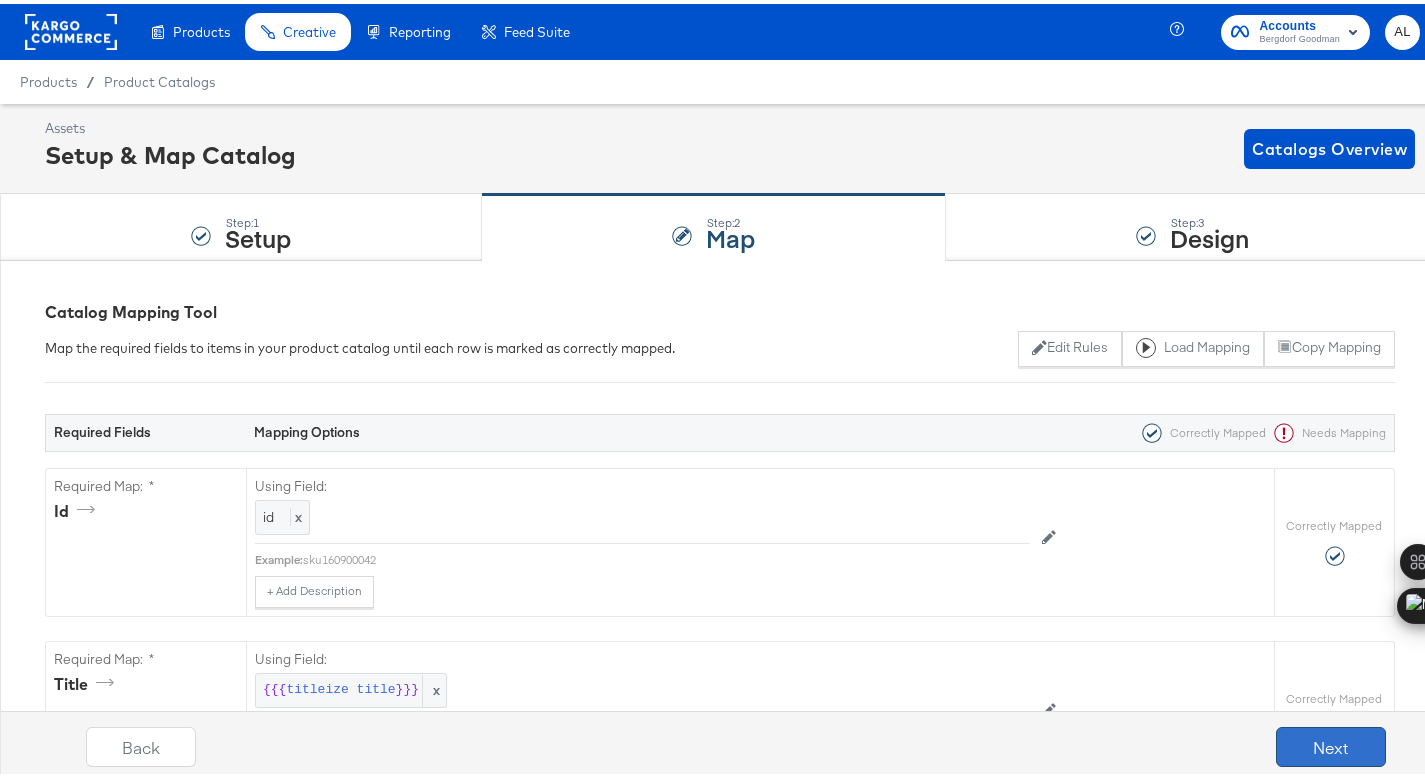 click on "Next" at bounding box center (1331, 743) 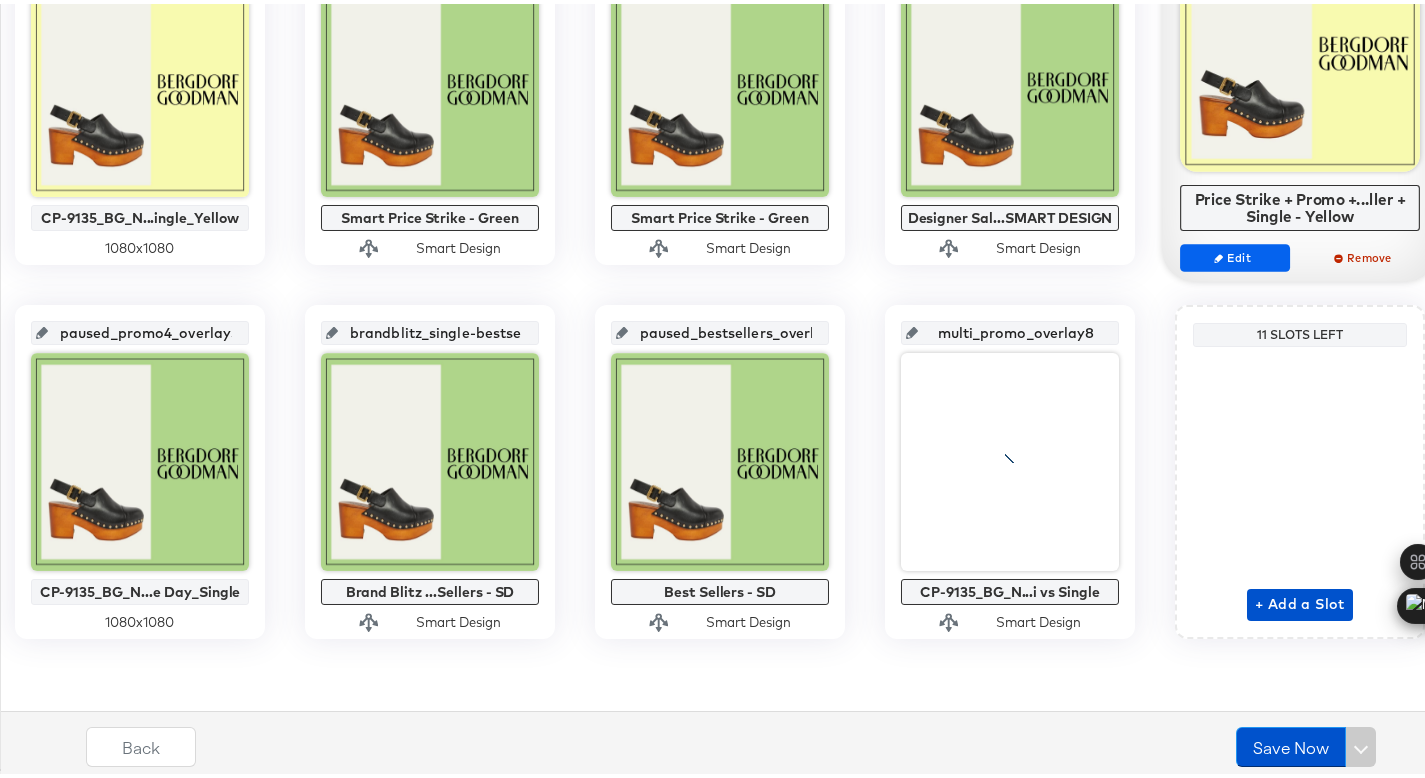 scroll, scrollTop: 596, scrollLeft: 0, axis: vertical 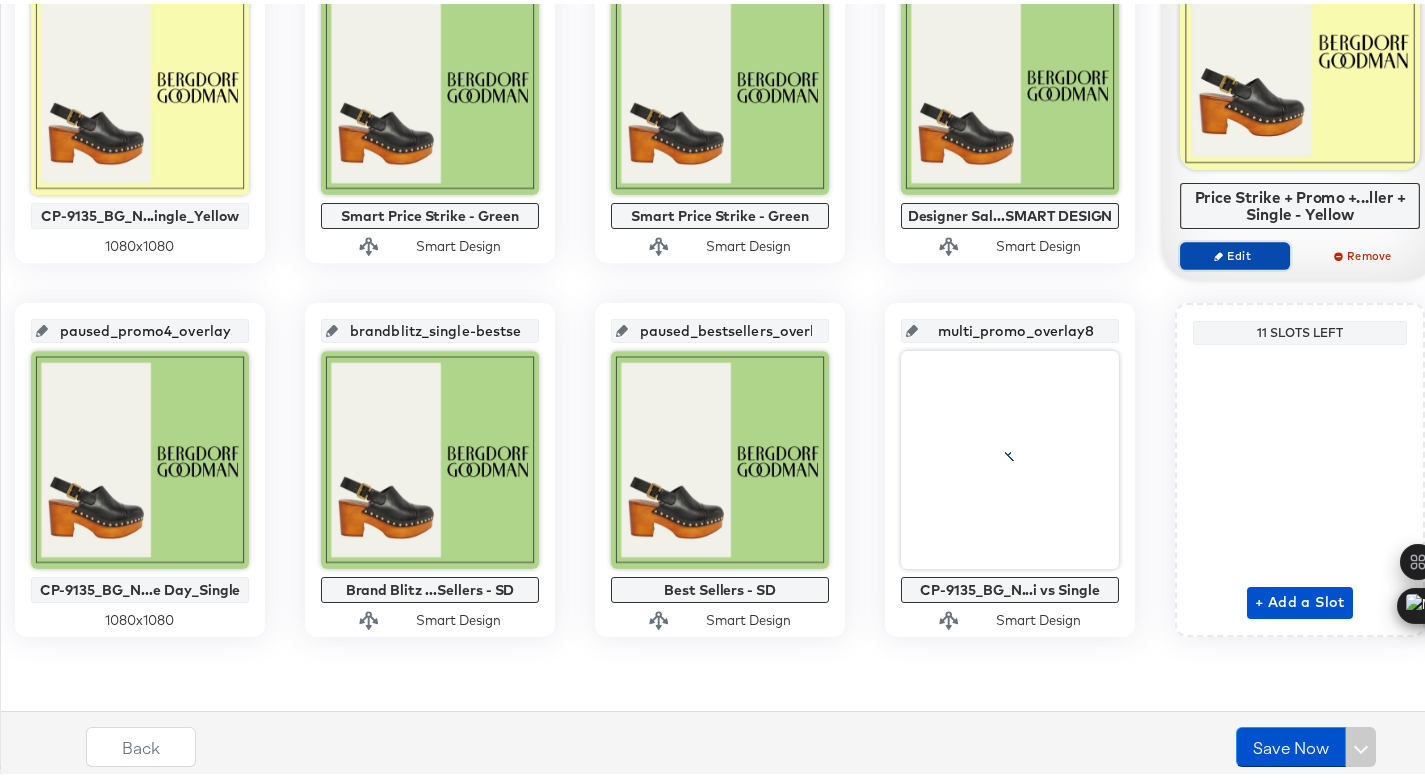 click on "Edit" at bounding box center (1235, 251) 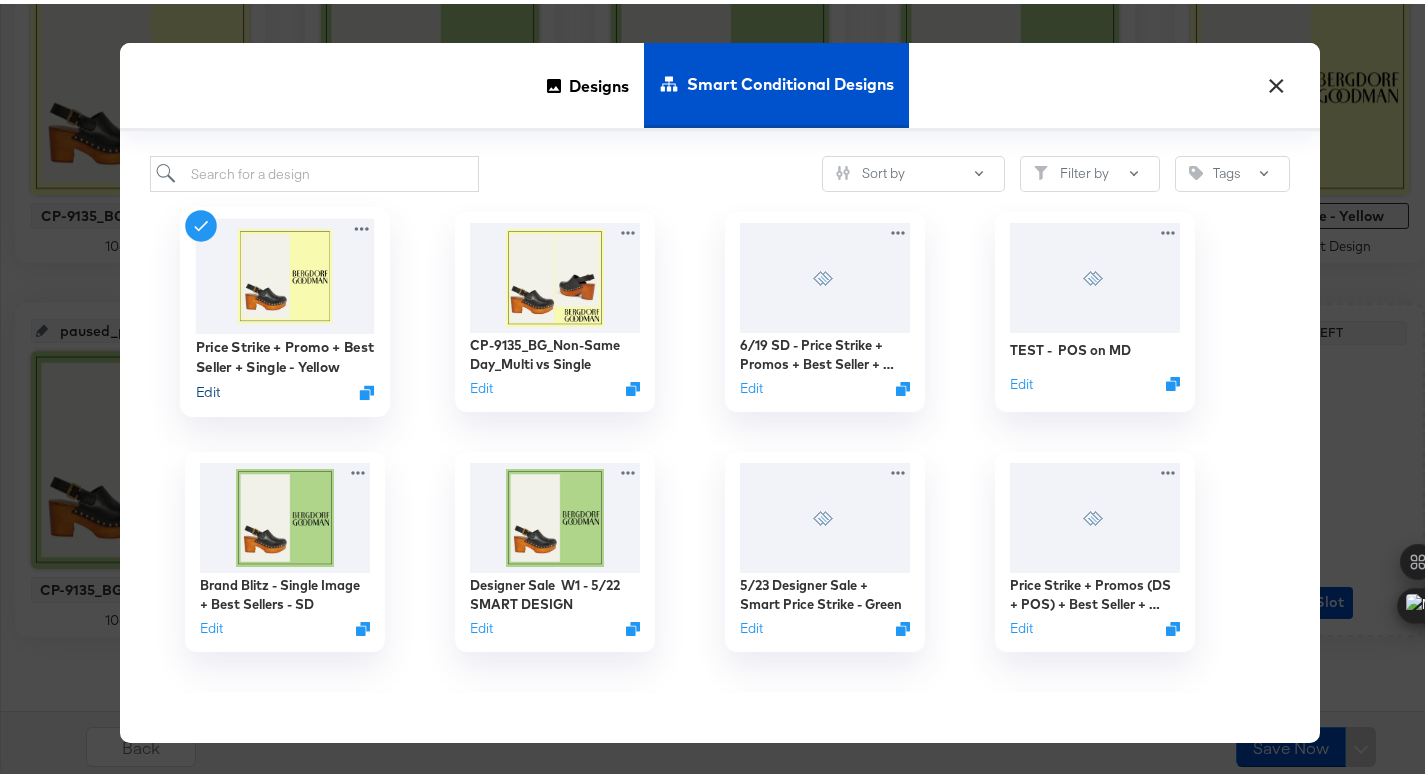 click on "Edit" at bounding box center [208, 388] 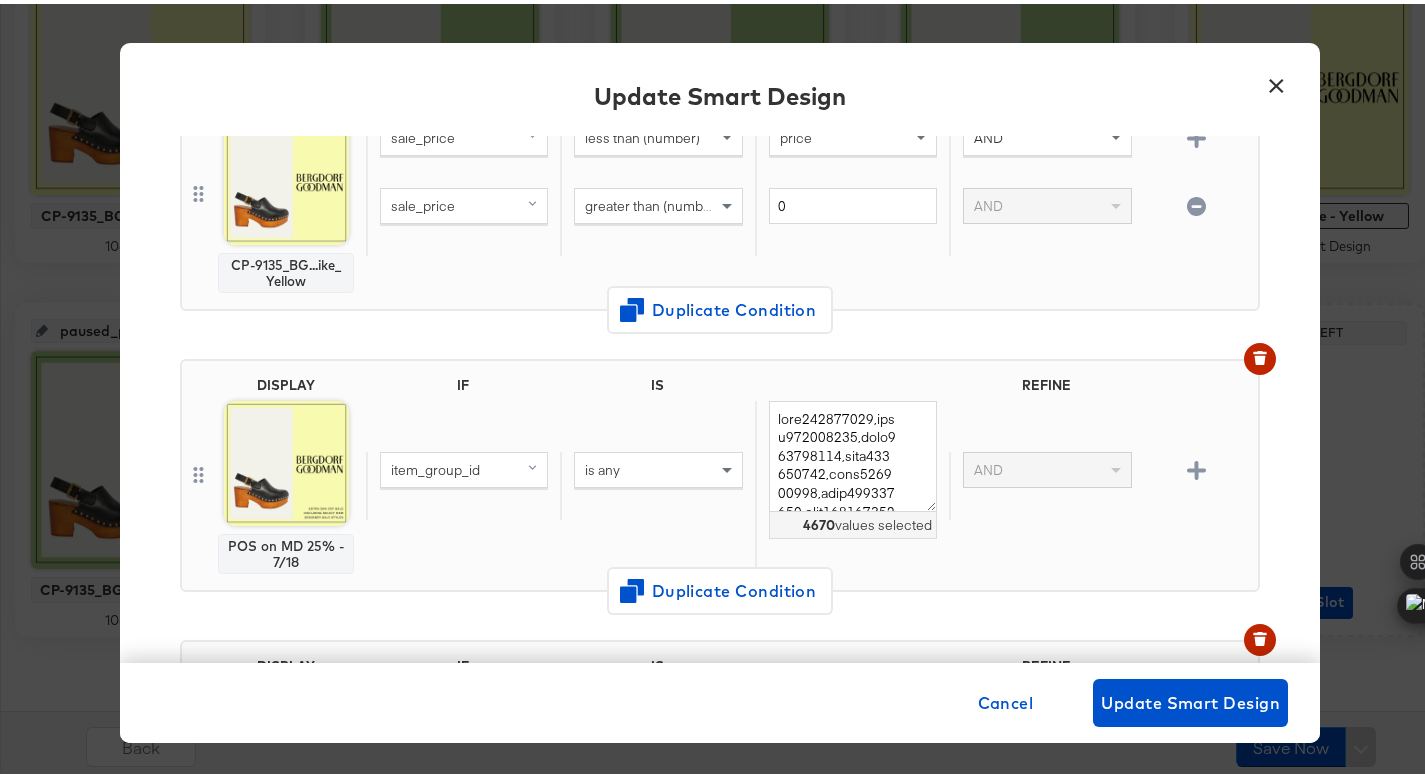 scroll, scrollTop: 254, scrollLeft: 0, axis: vertical 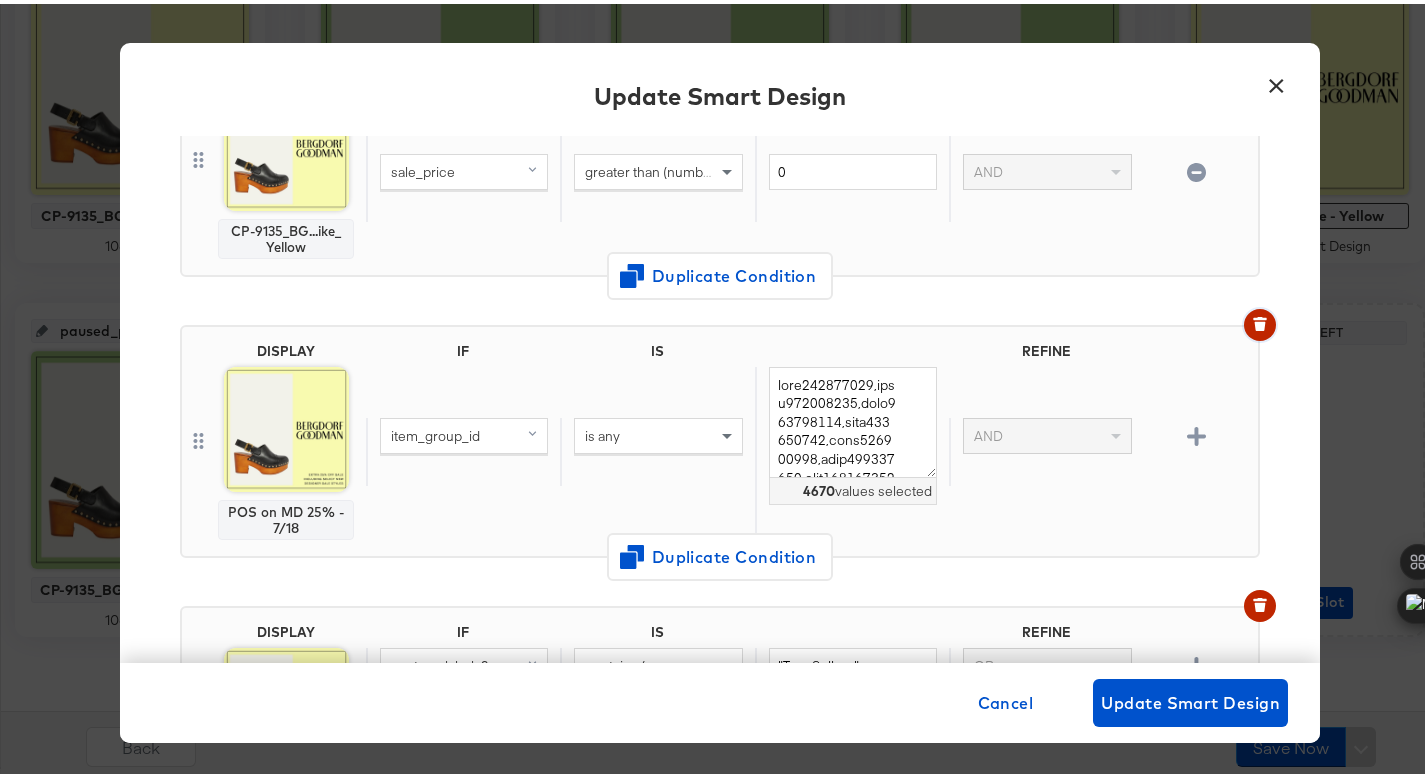 click 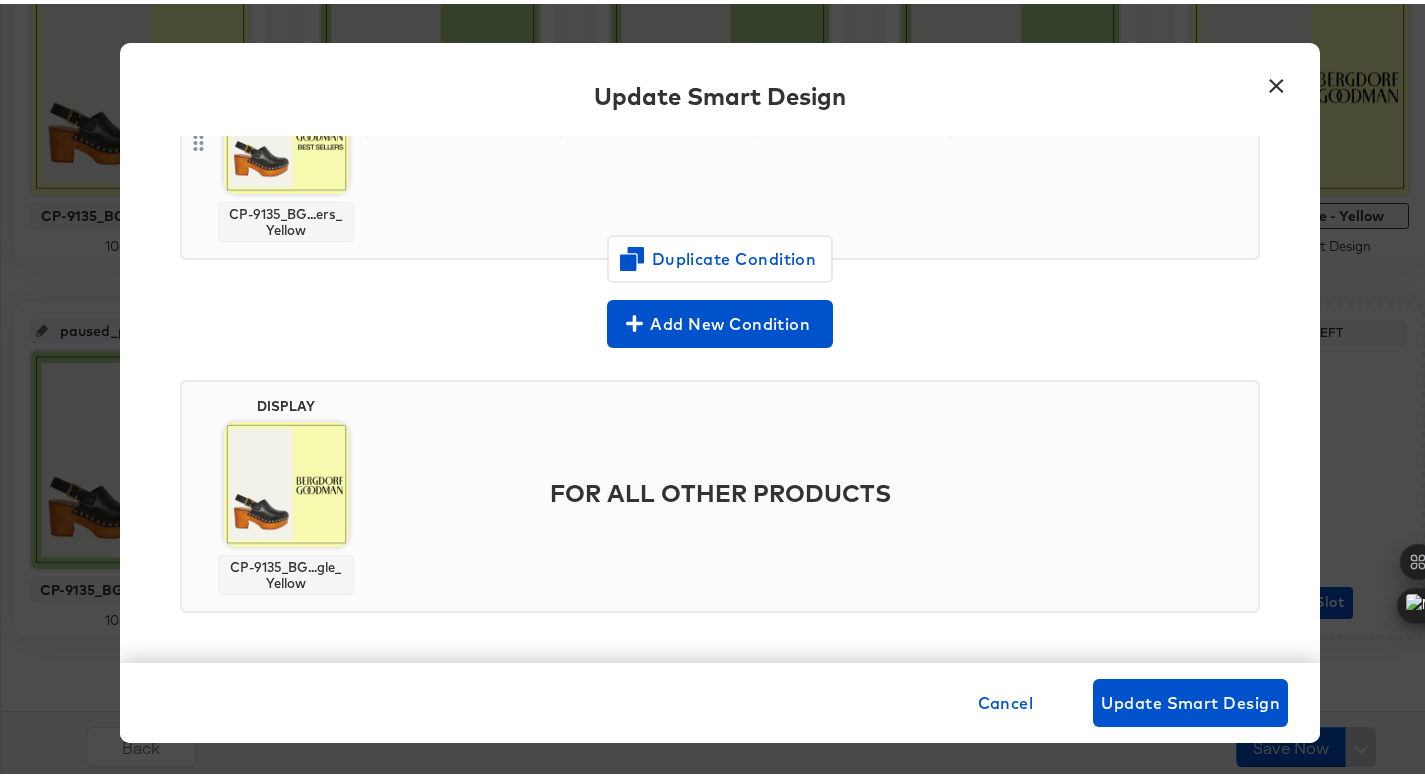 scroll, scrollTop: 553, scrollLeft: 0, axis: vertical 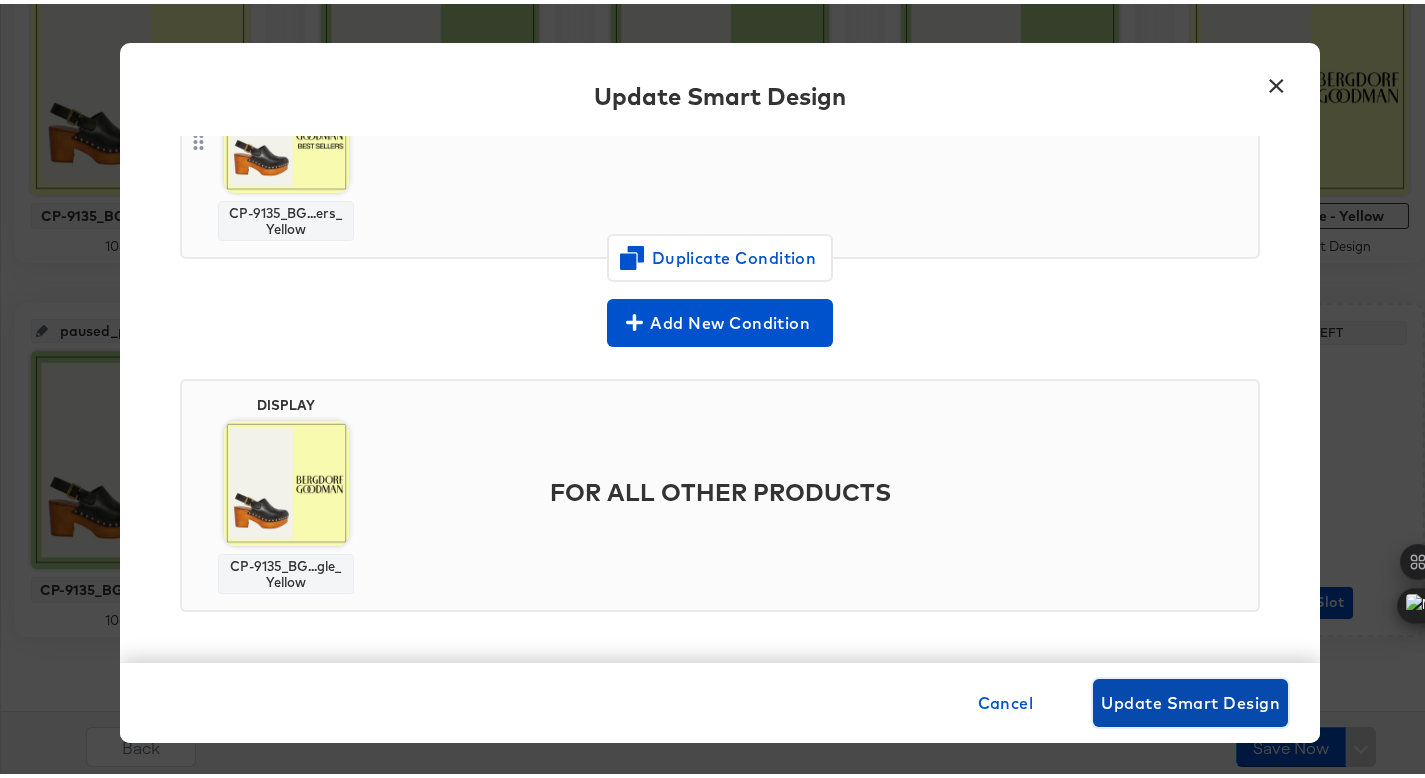 click on "Update Smart Design" at bounding box center [1190, 699] 